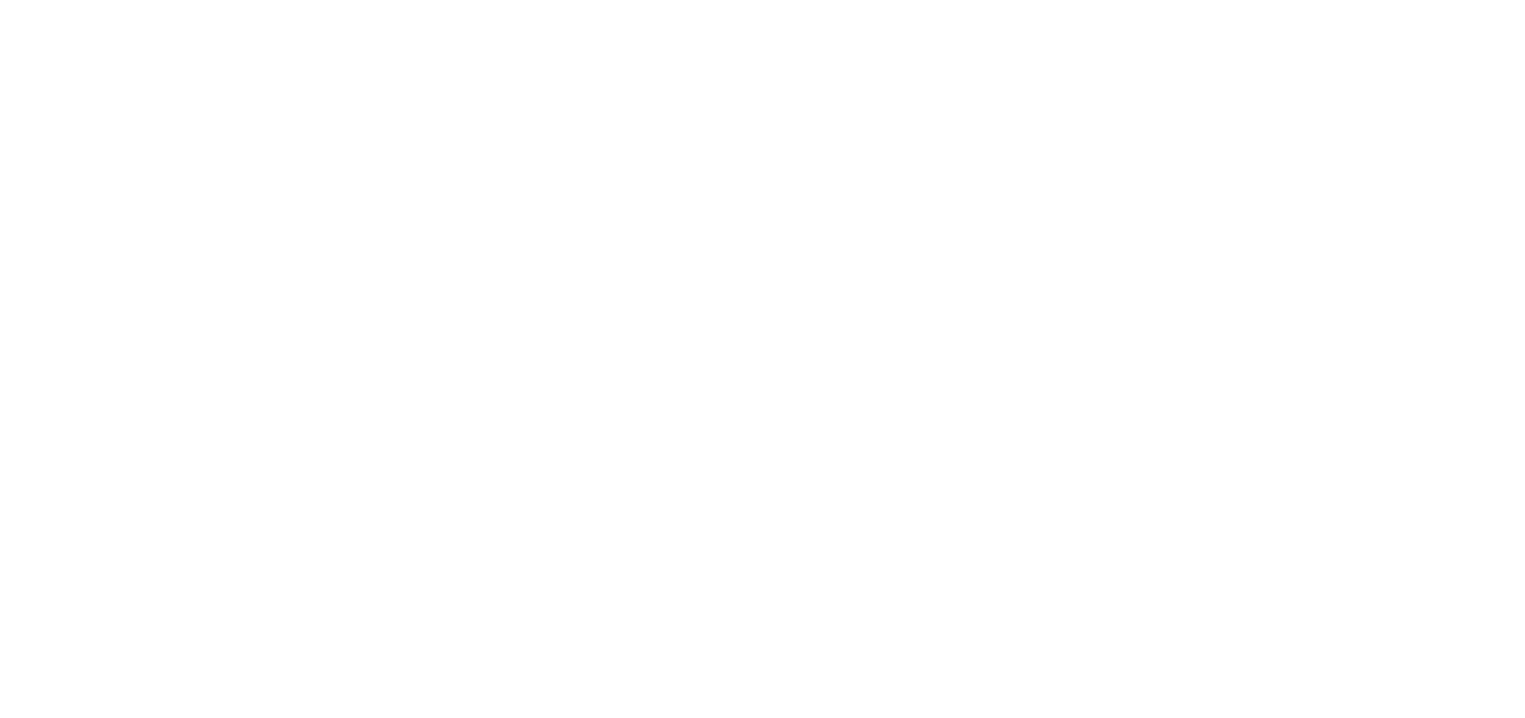scroll, scrollTop: 0, scrollLeft: 0, axis: both 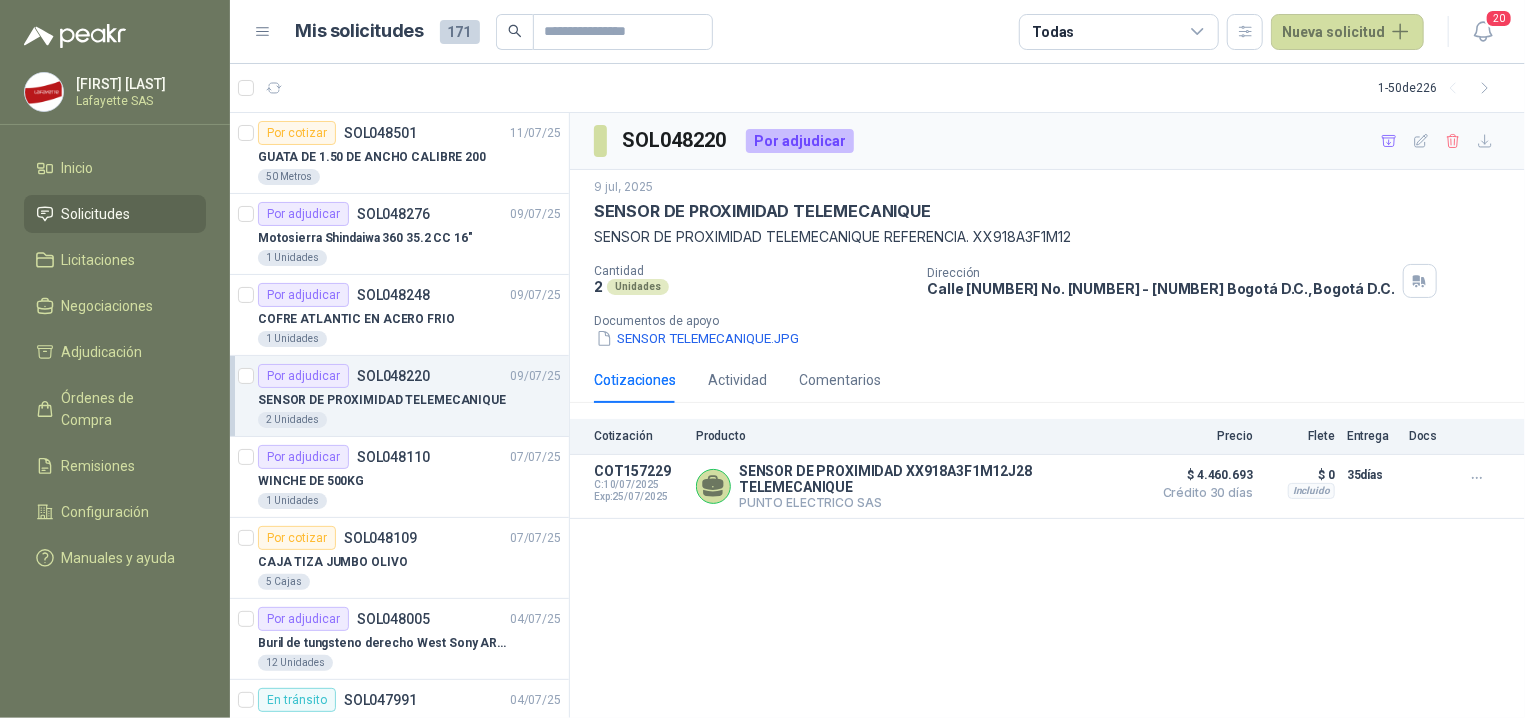 click on "SOL048220" at bounding box center [393, 376] 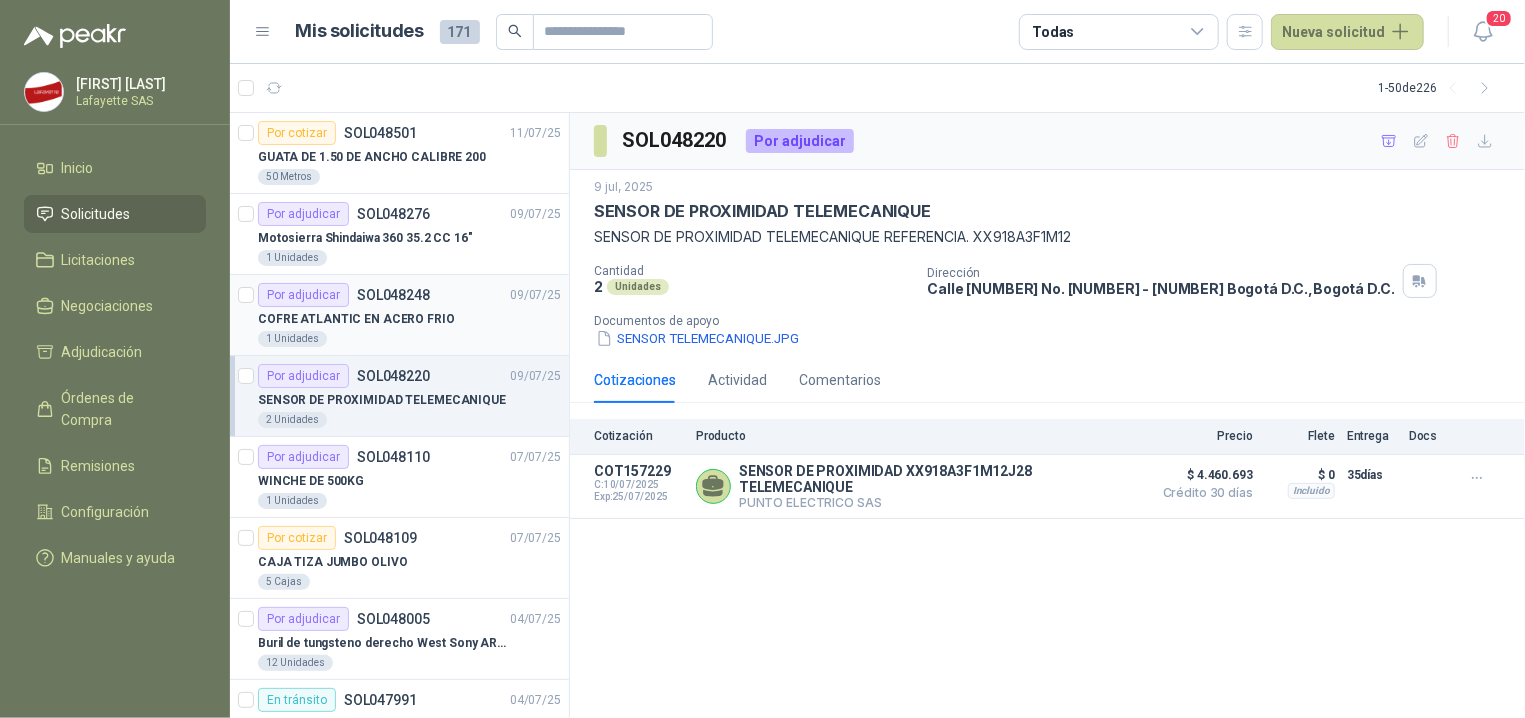 click on "SOL048248" at bounding box center [393, 295] 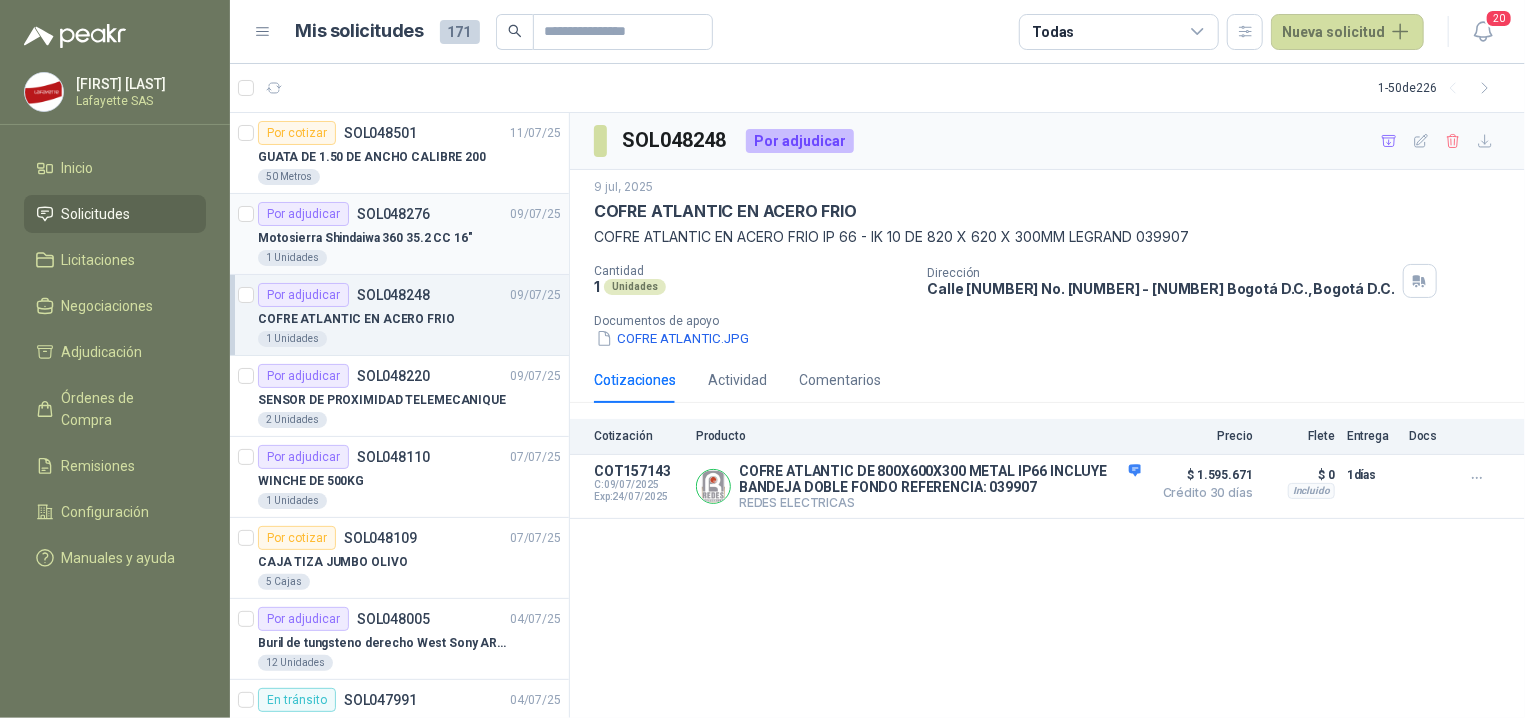 click on "Motosierra Shindaiwa 360 35.2 CC 16"" at bounding box center [365, 238] 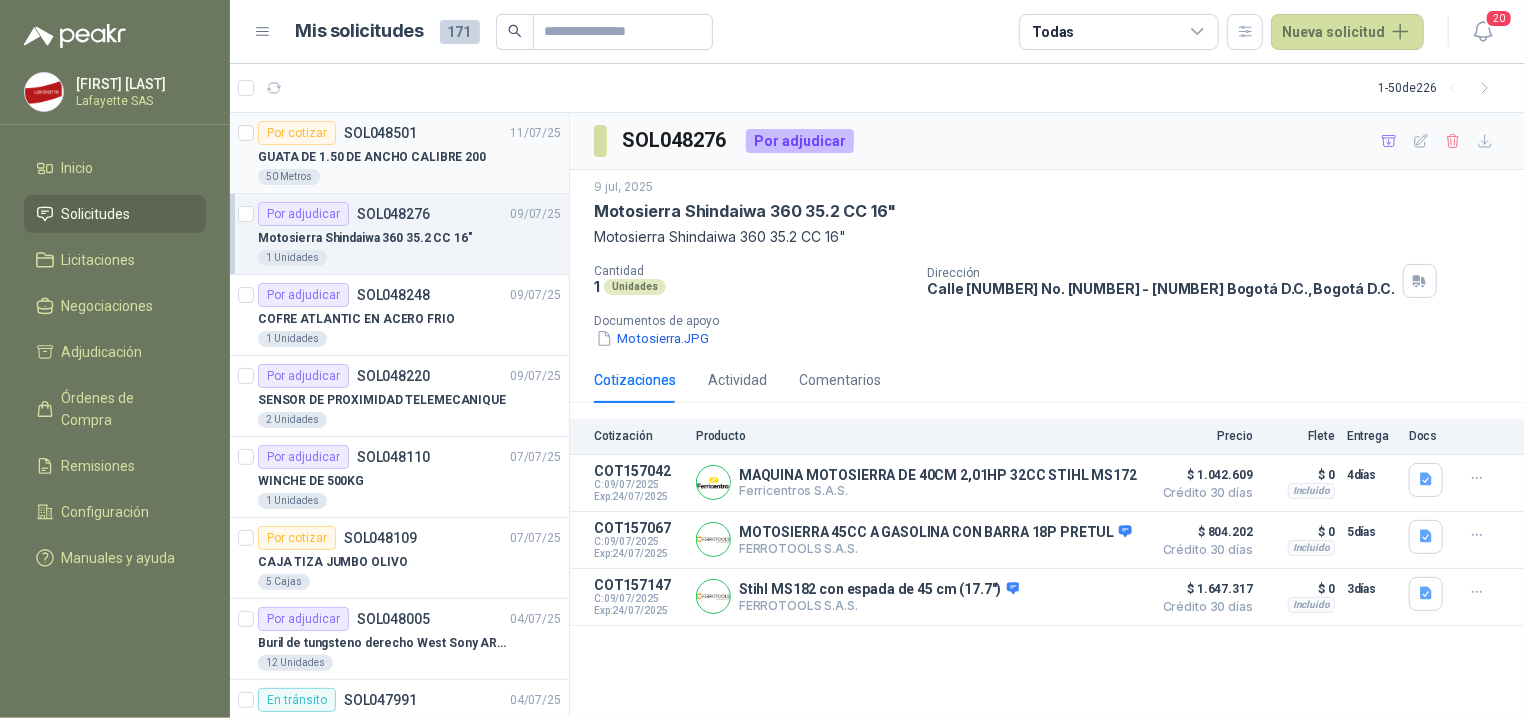 click on "GUATA DE 1.50 DE ANCHO CALIBRE 200" at bounding box center (372, 157) 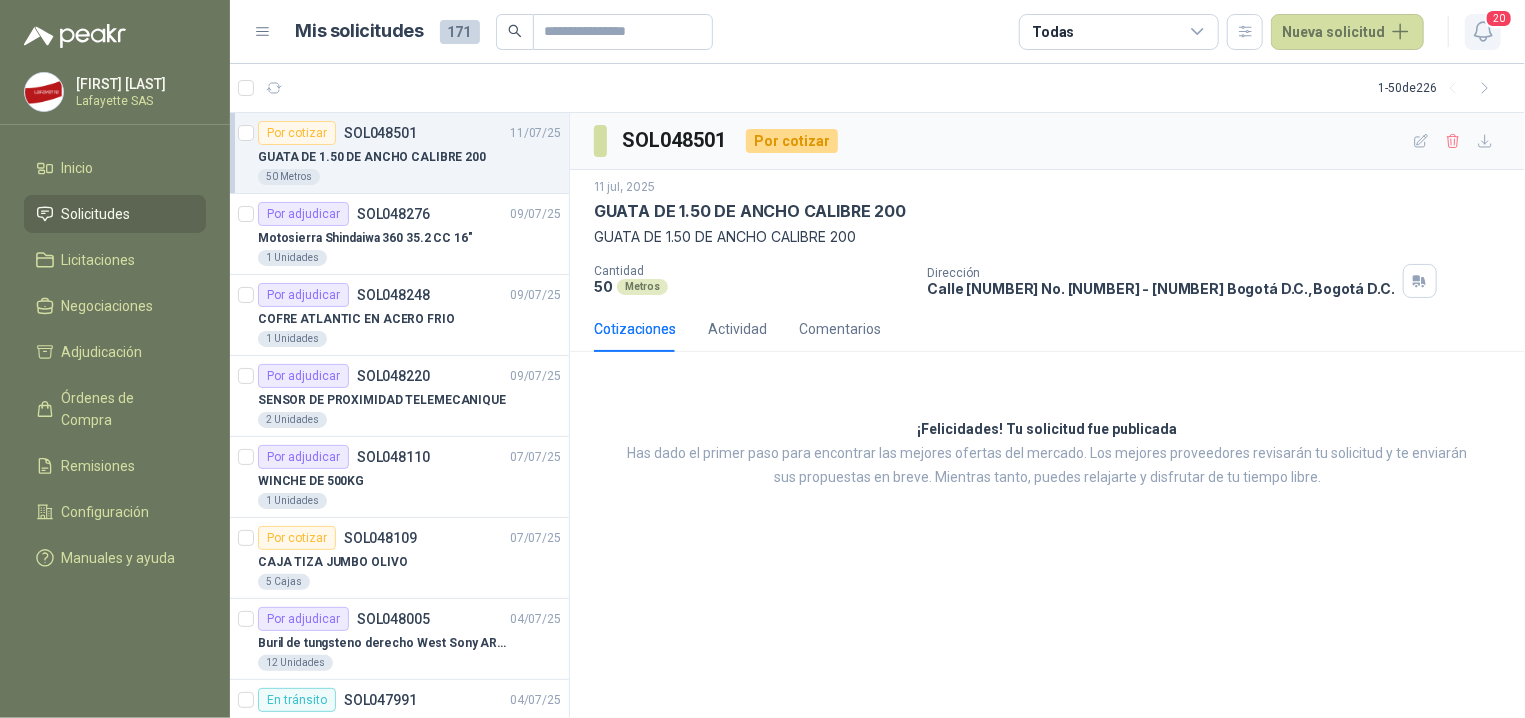 click 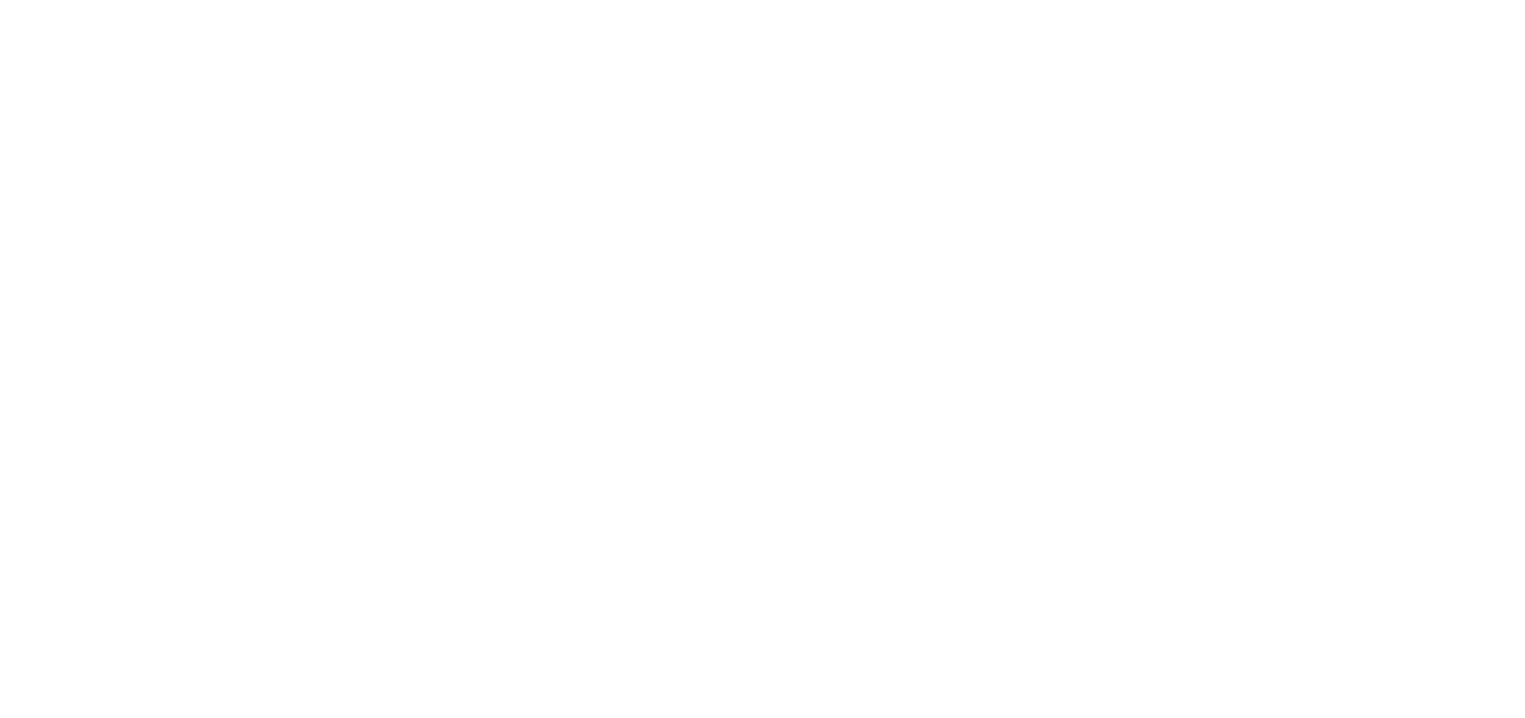 scroll, scrollTop: 0, scrollLeft: 0, axis: both 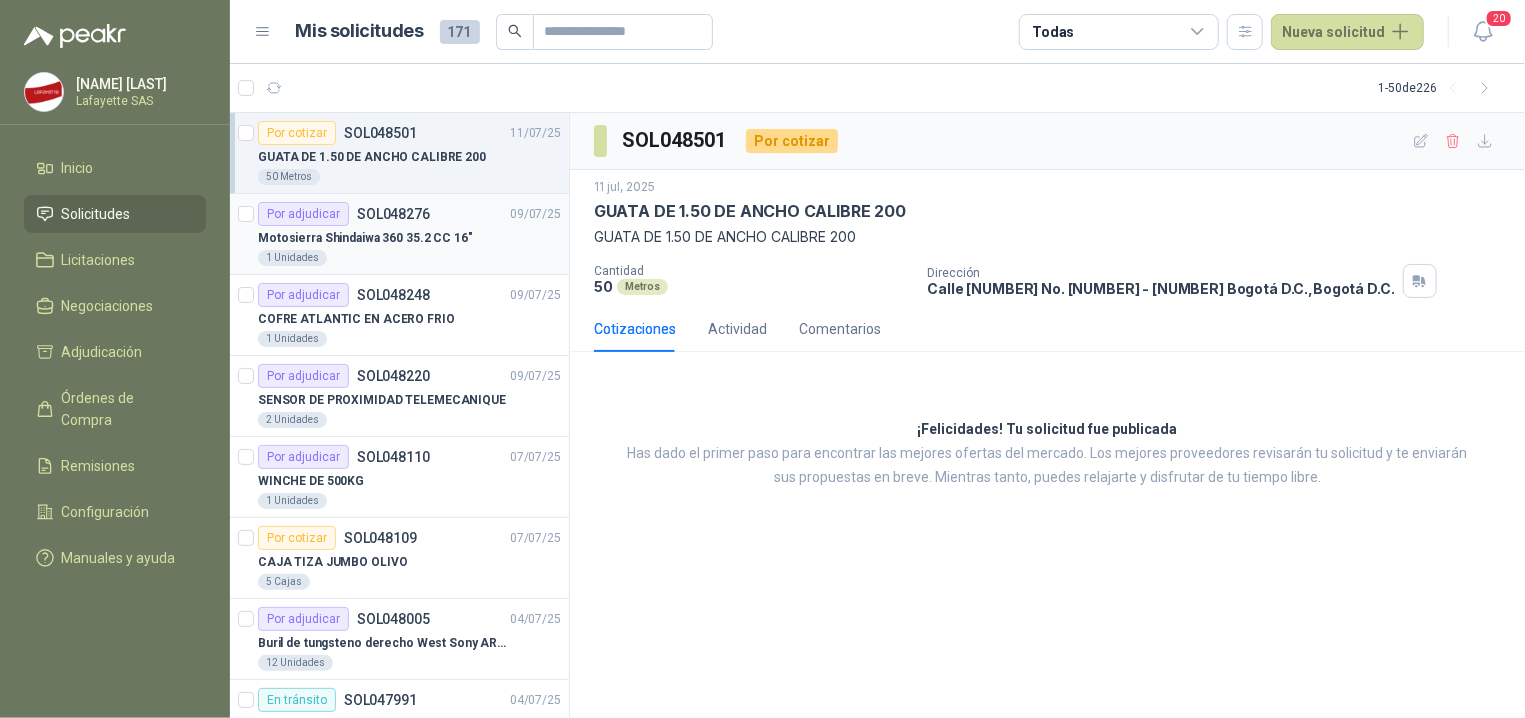 click on "Por adjudicar SOL048276 [DATE] Motosierra Shindaiwa 360 35.2 CC 16" 1 Unidades" at bounding box center (399, 234) 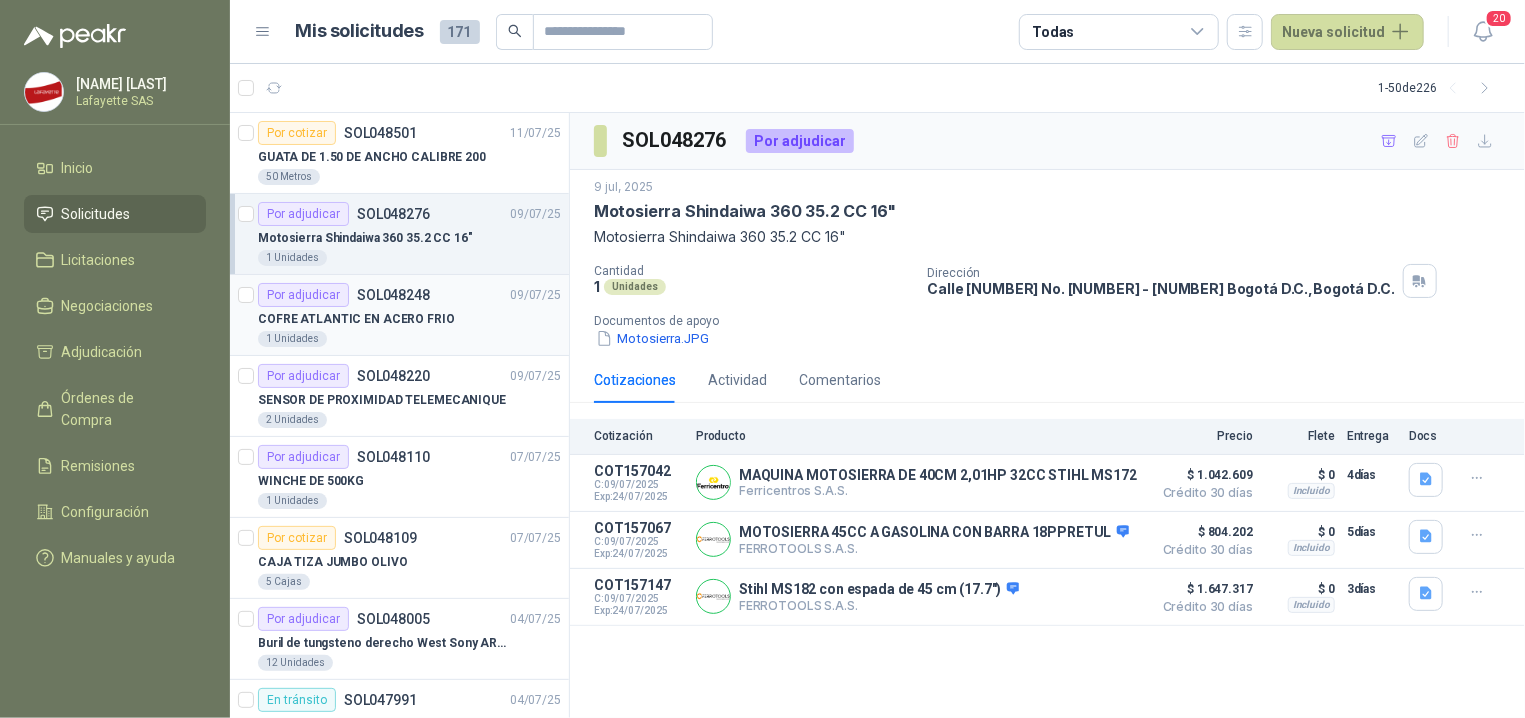click on "SOL048248" at bounding box center [393, 295] 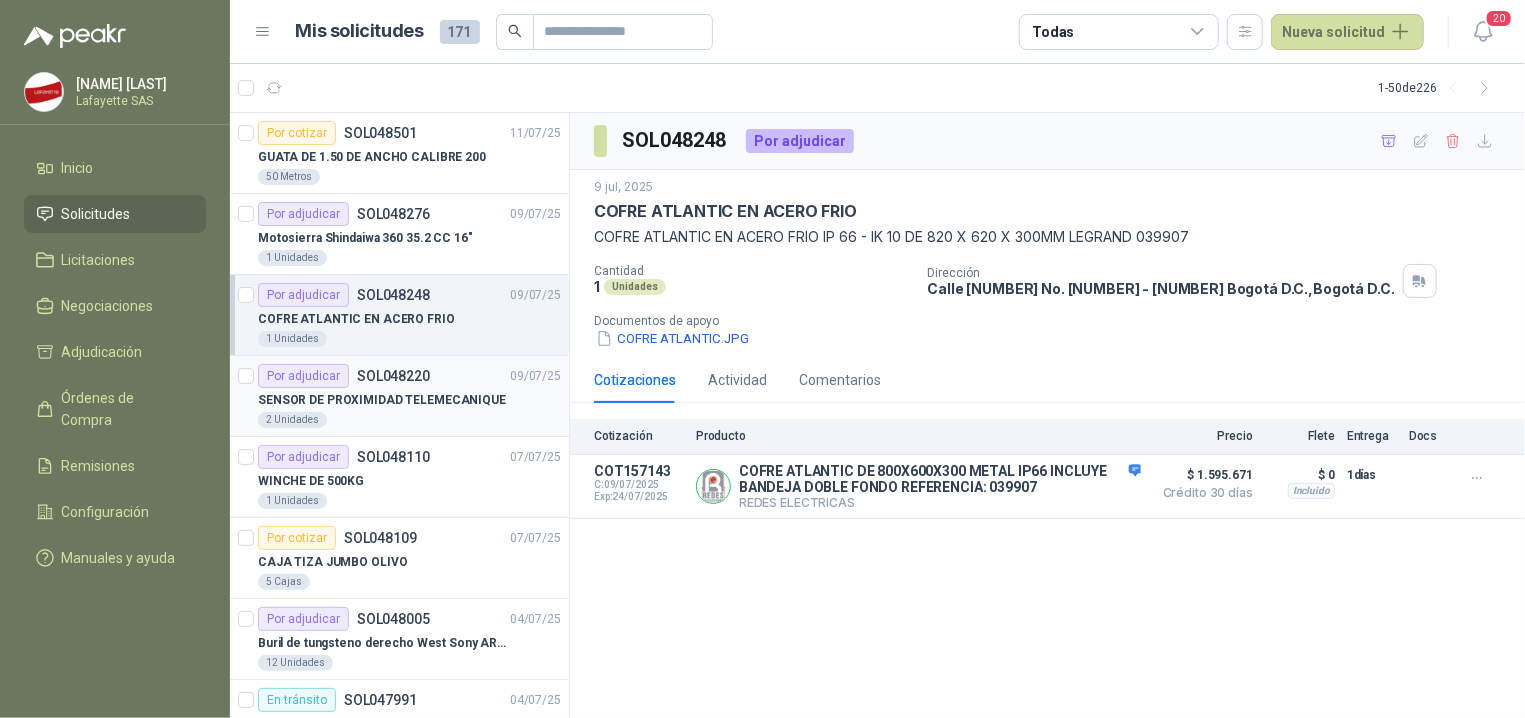 click on "SENSOR DE PROXIMIDAD TELEMECANIQUE" at bounding box center (409, 400) 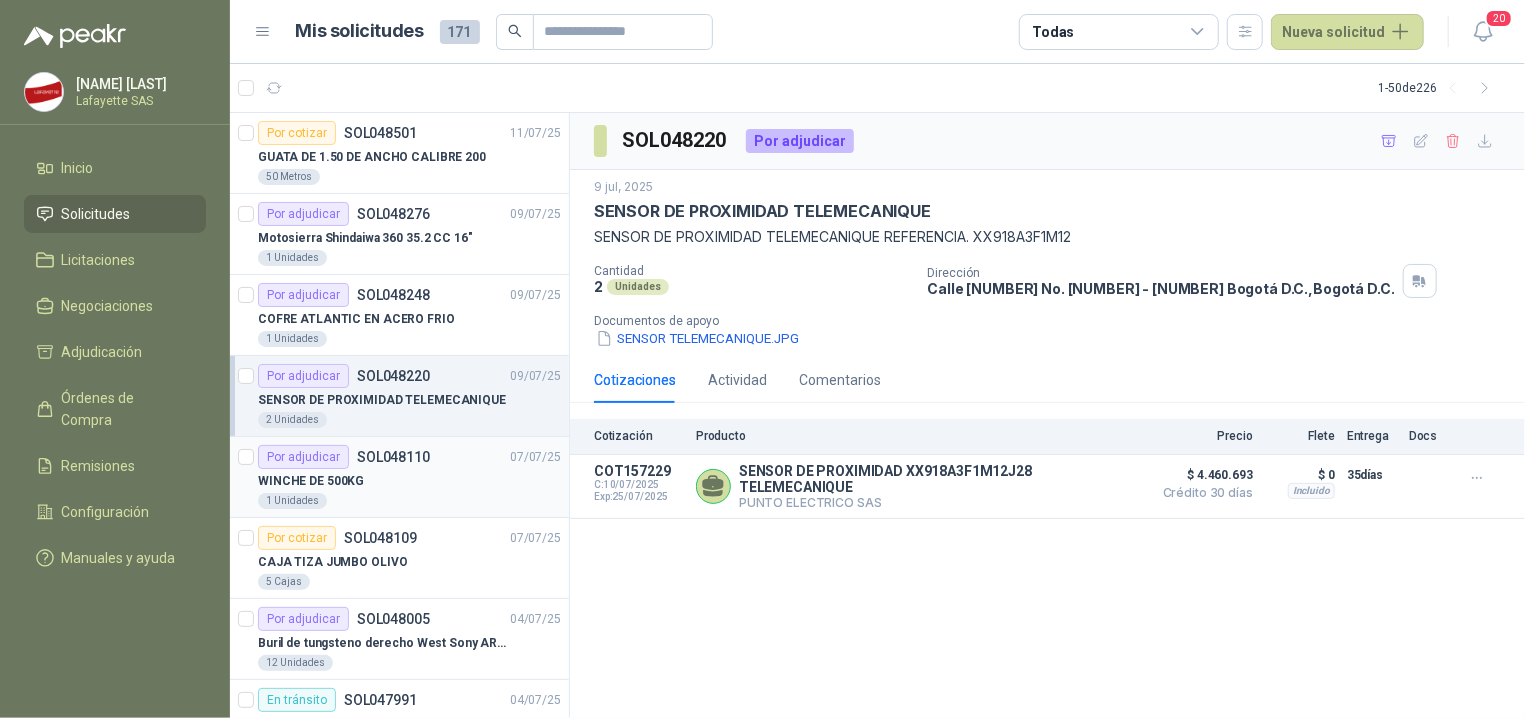click on "Por adjudicar SOL048110 [DATE]" at bounding box center (409, 457) 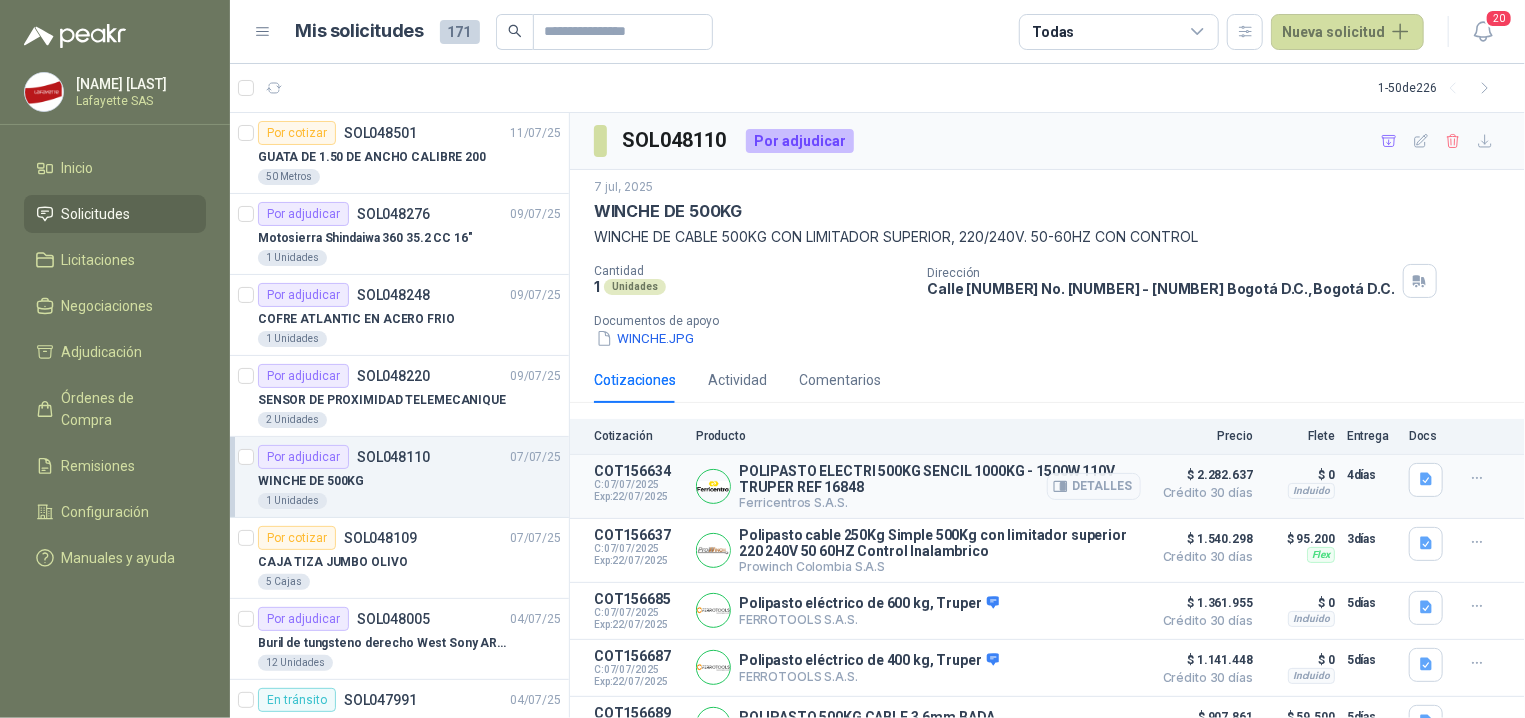 scroll, scrollTop: 98, scrollLeft: 0, axis: vertical 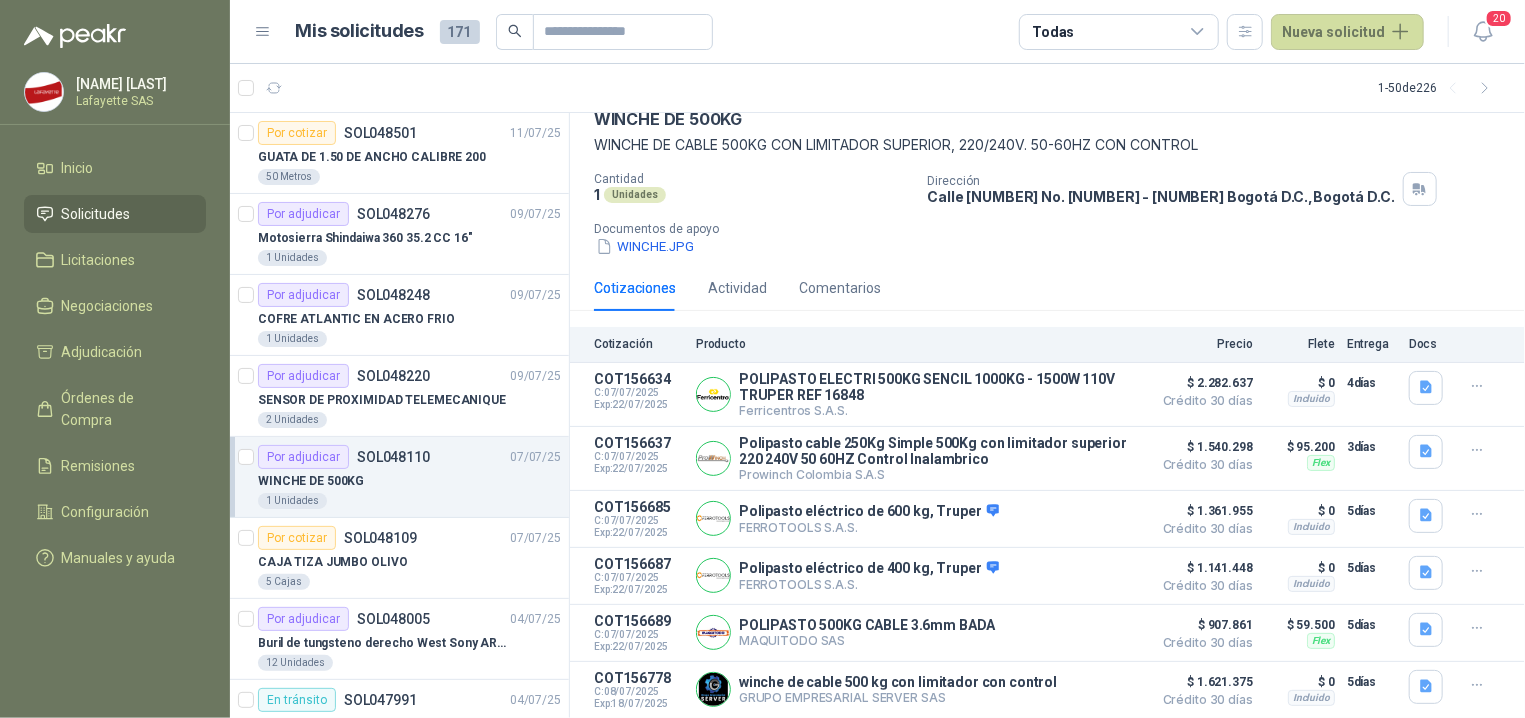 click on "WINCHE DE 500KG" at bounding box center (311, 481) 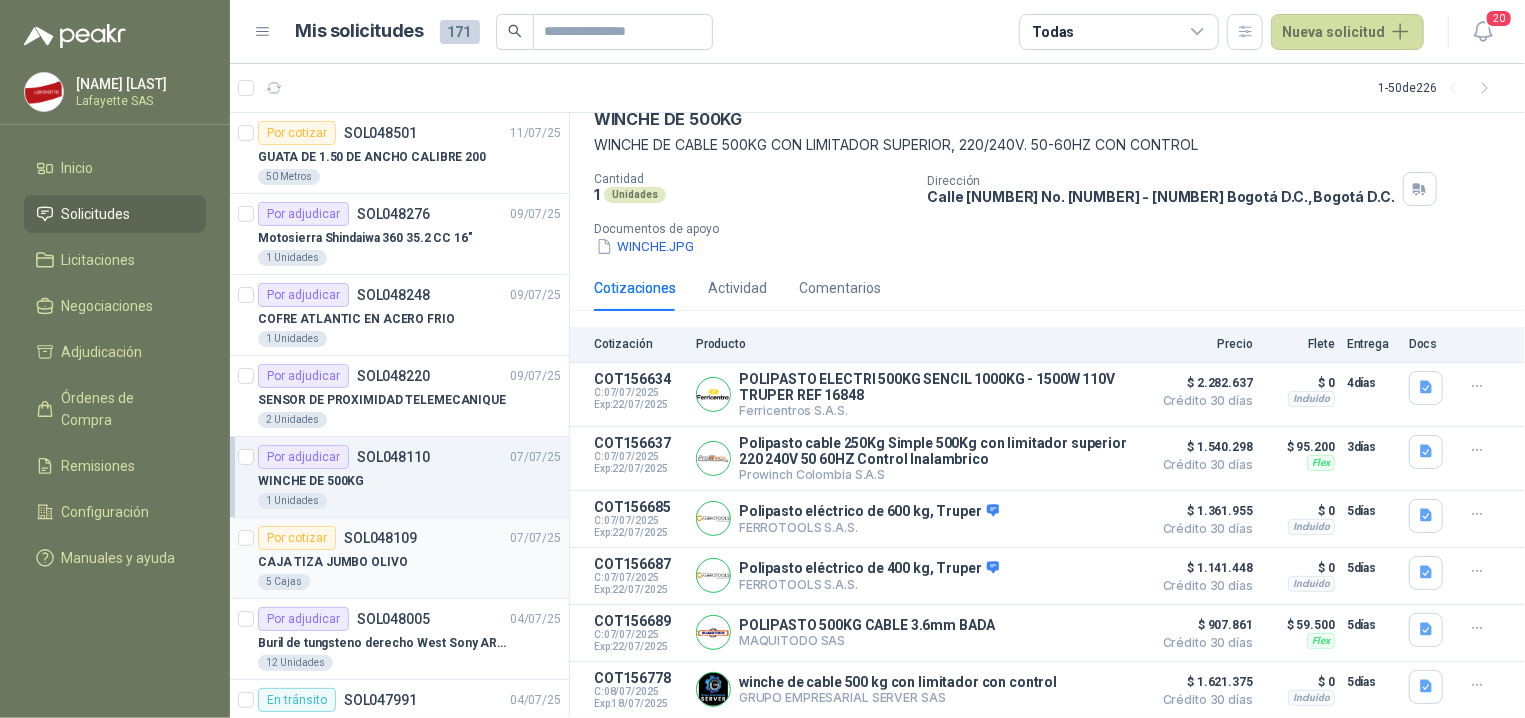 click on "CAJA TIZA JUMBO OLIVO" at bounding box center [332, 562] 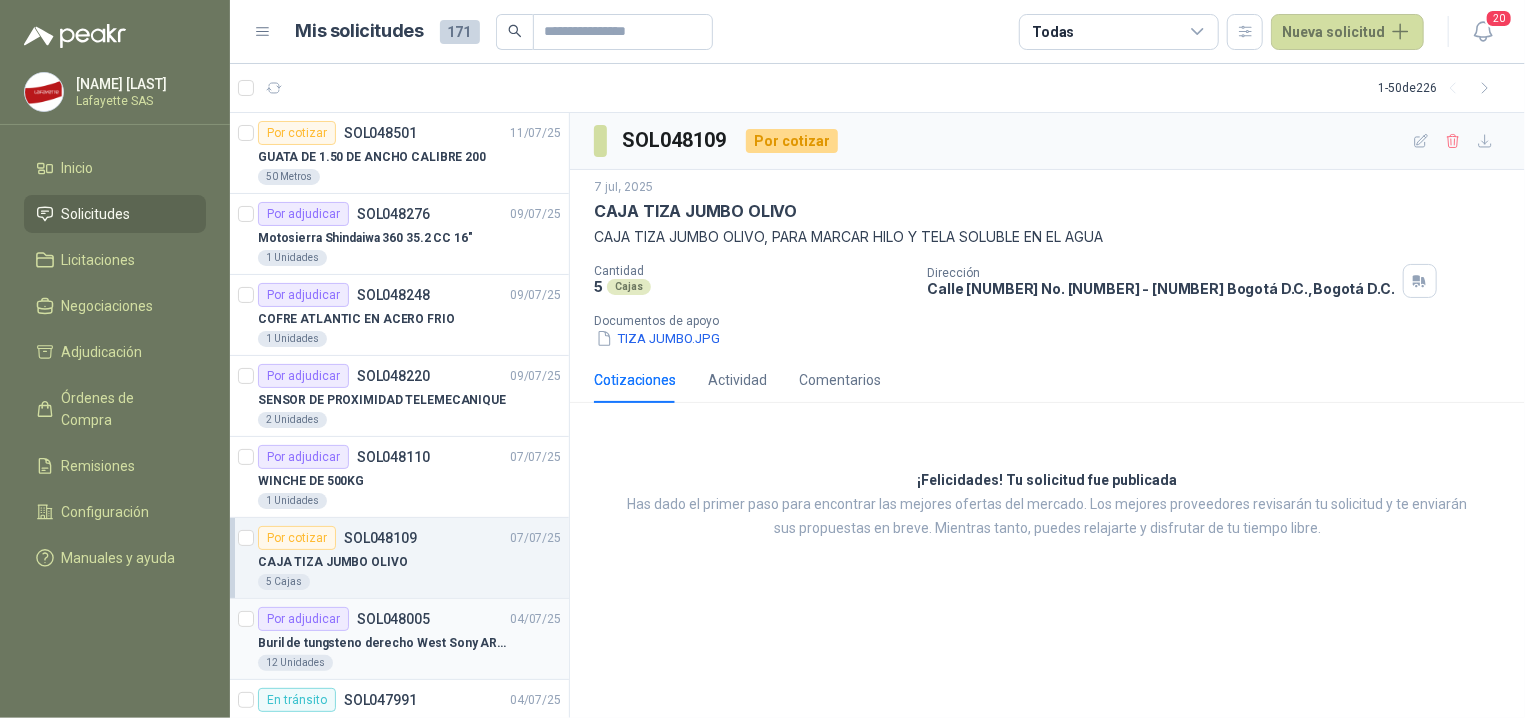 click on "Buril de tungsteno derecho West Sony ARG 3/8" P40" at bounding box center (382, 643) 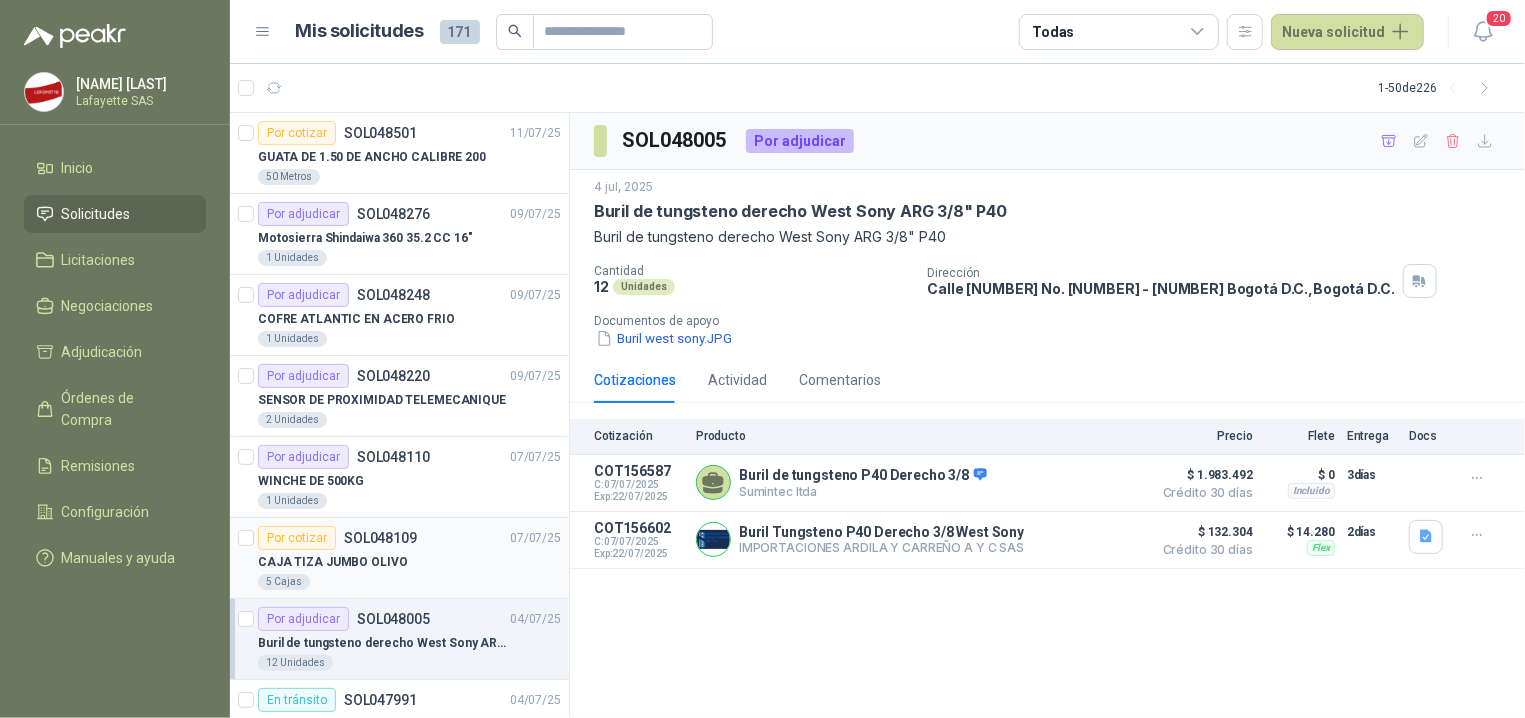 click on "CAJA TIZA JUMBO OLIVO" at bounding box center (409, 562) 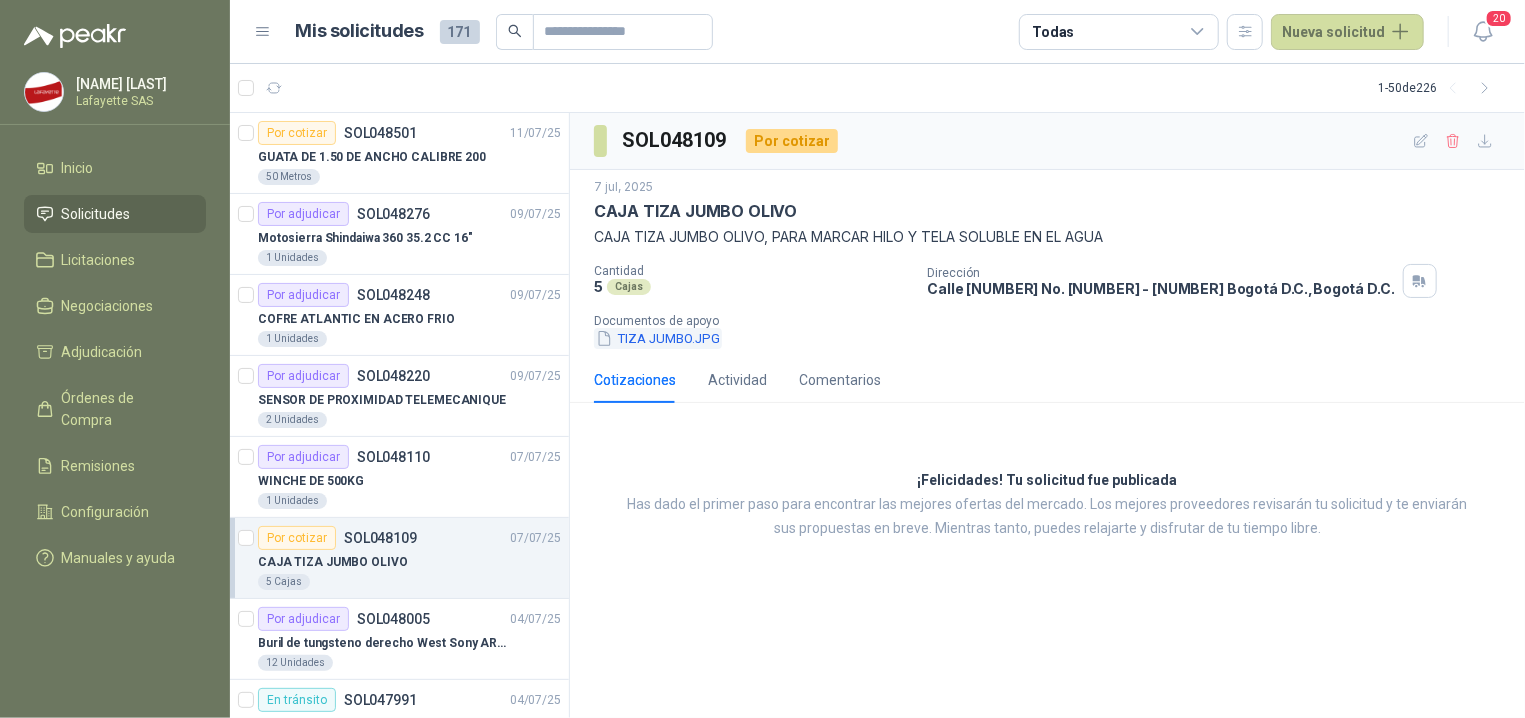 click on "TIZA JUMBO.JPG" at bounding box center (658, 338) 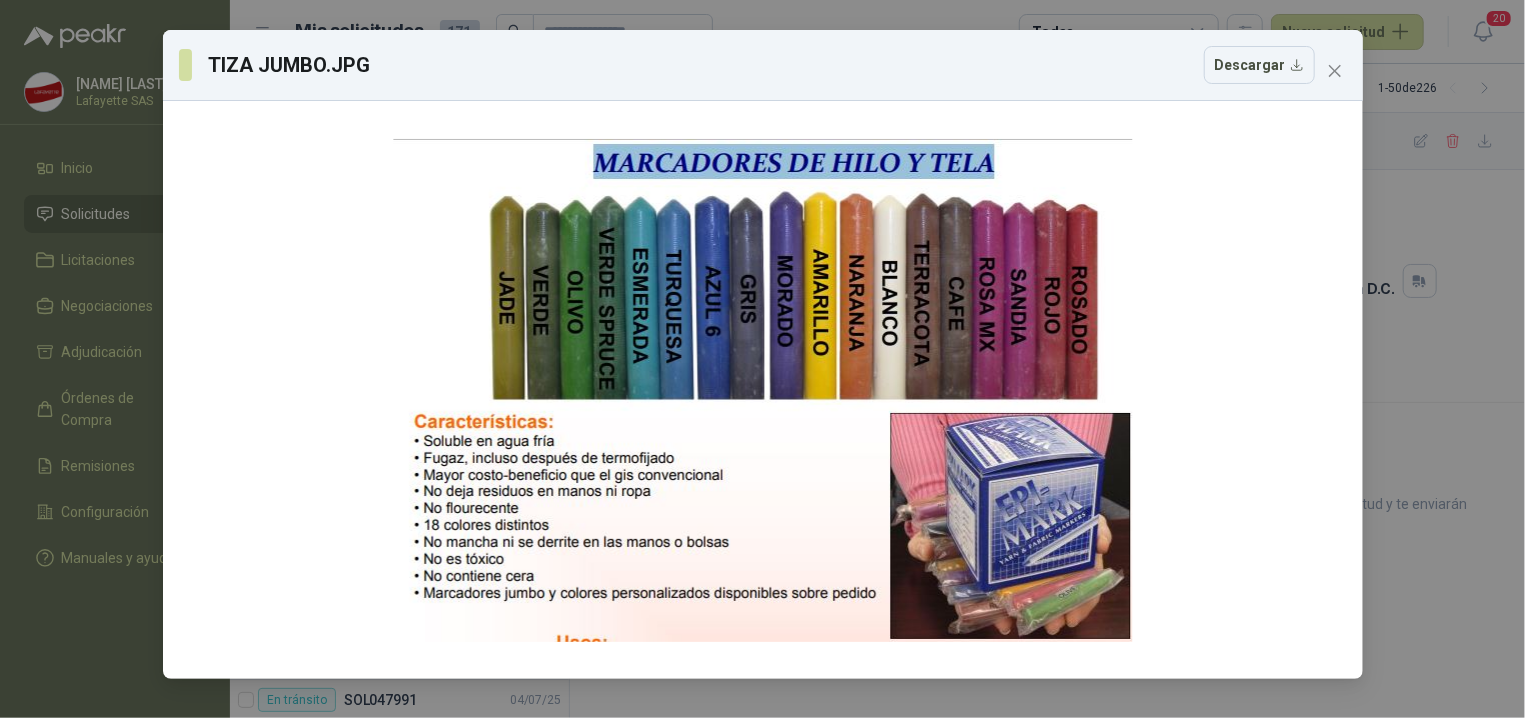 click on "TIZA JUMBO.JPG Descargar" at bounding box center (763, 65) 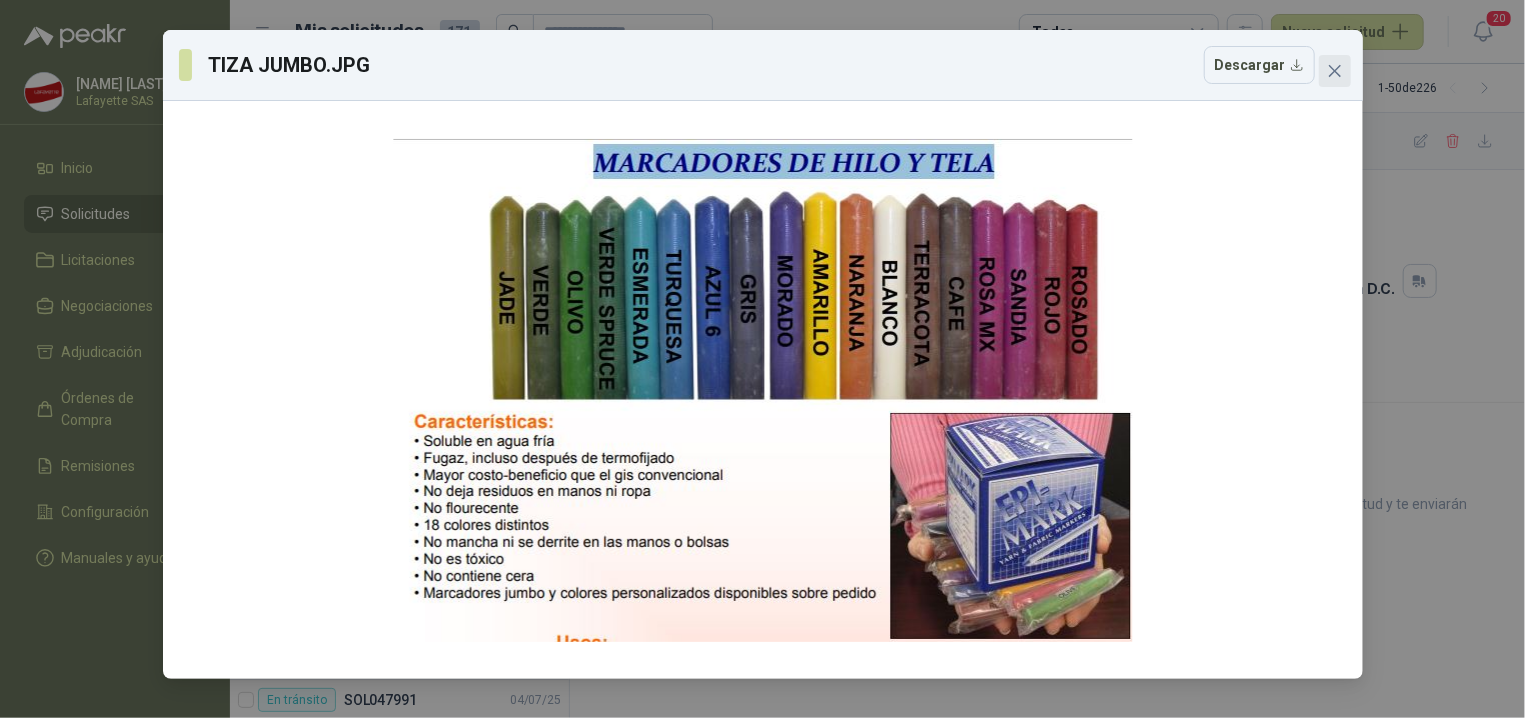 click 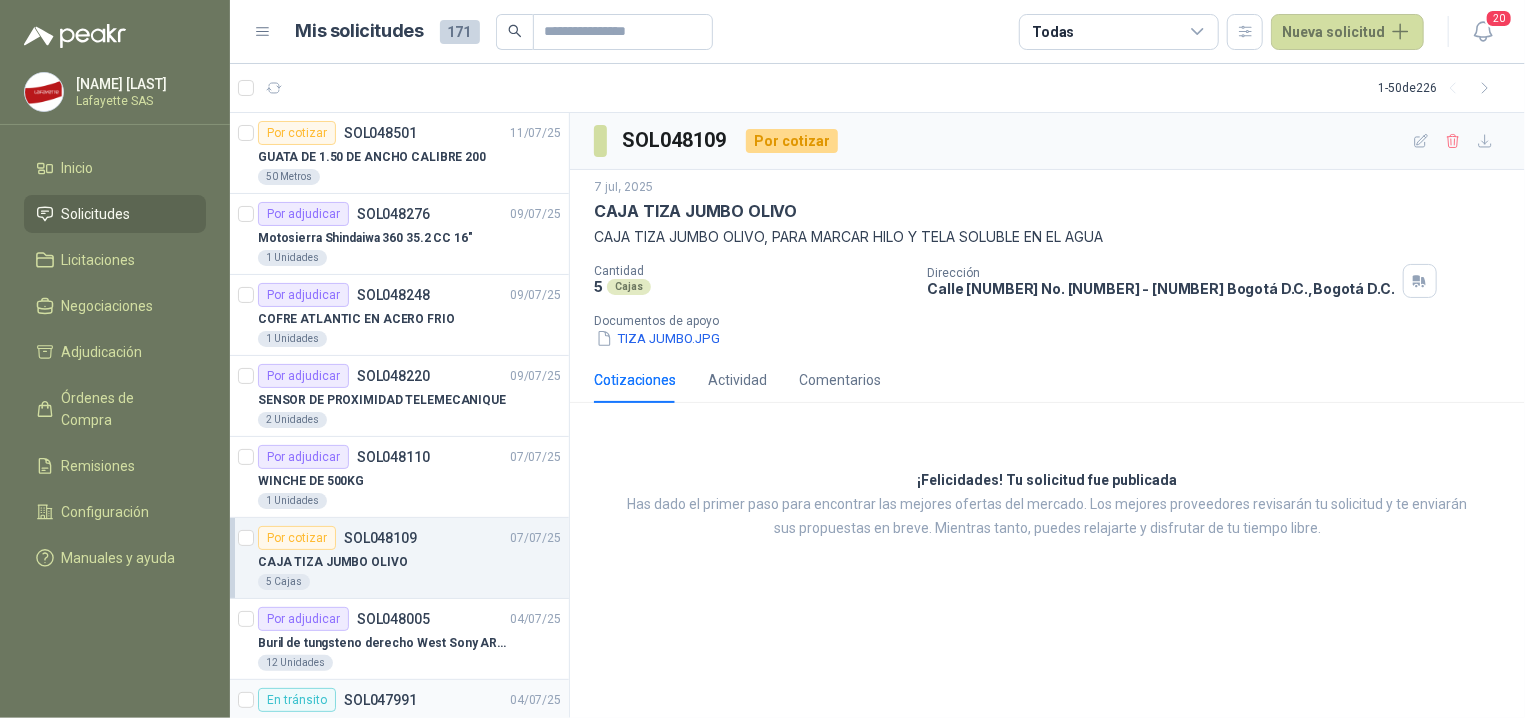 scroll, scrollTop: 101, scrollLeft: 0, axis: vertical 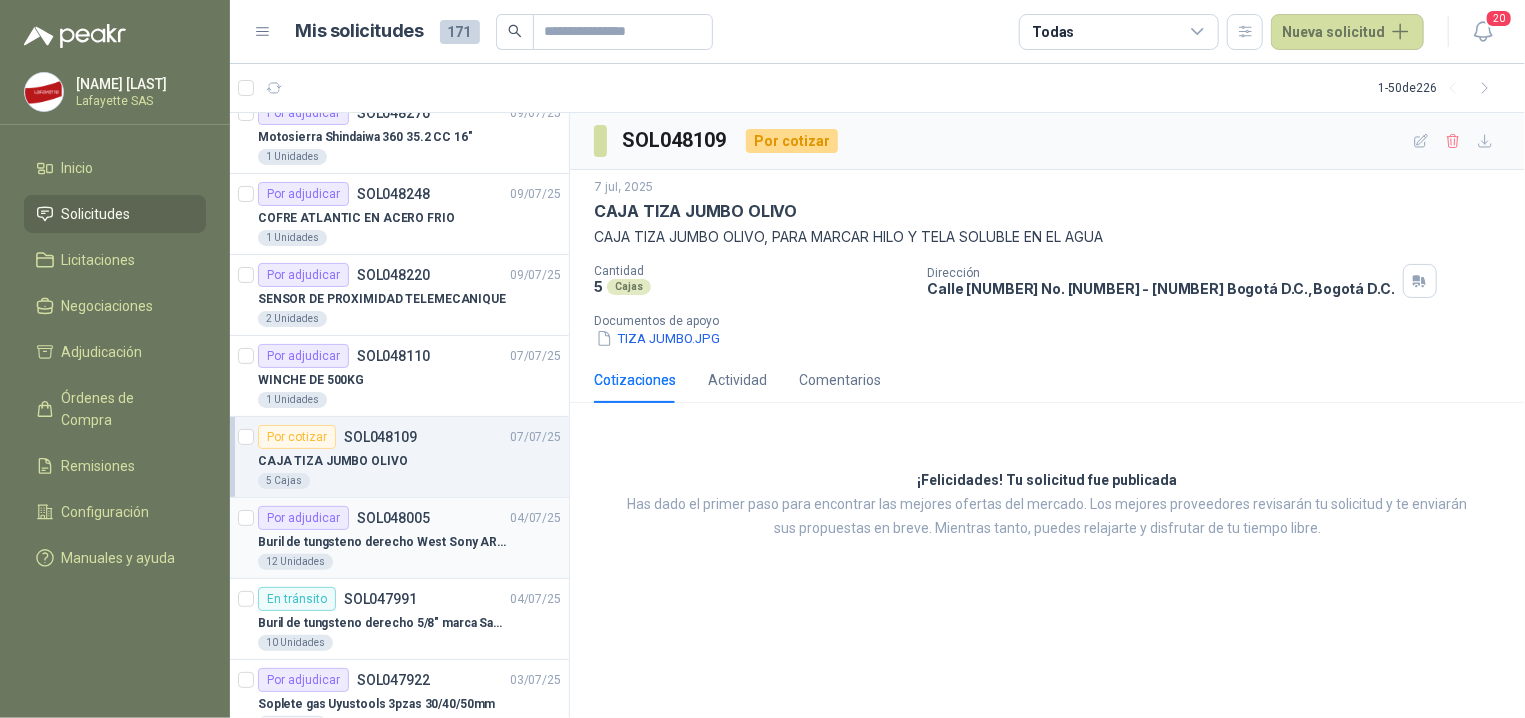 click on "Buril de tungsteno derecho West Sony ARG 3/8" P40" at bounding box center [382, 542] 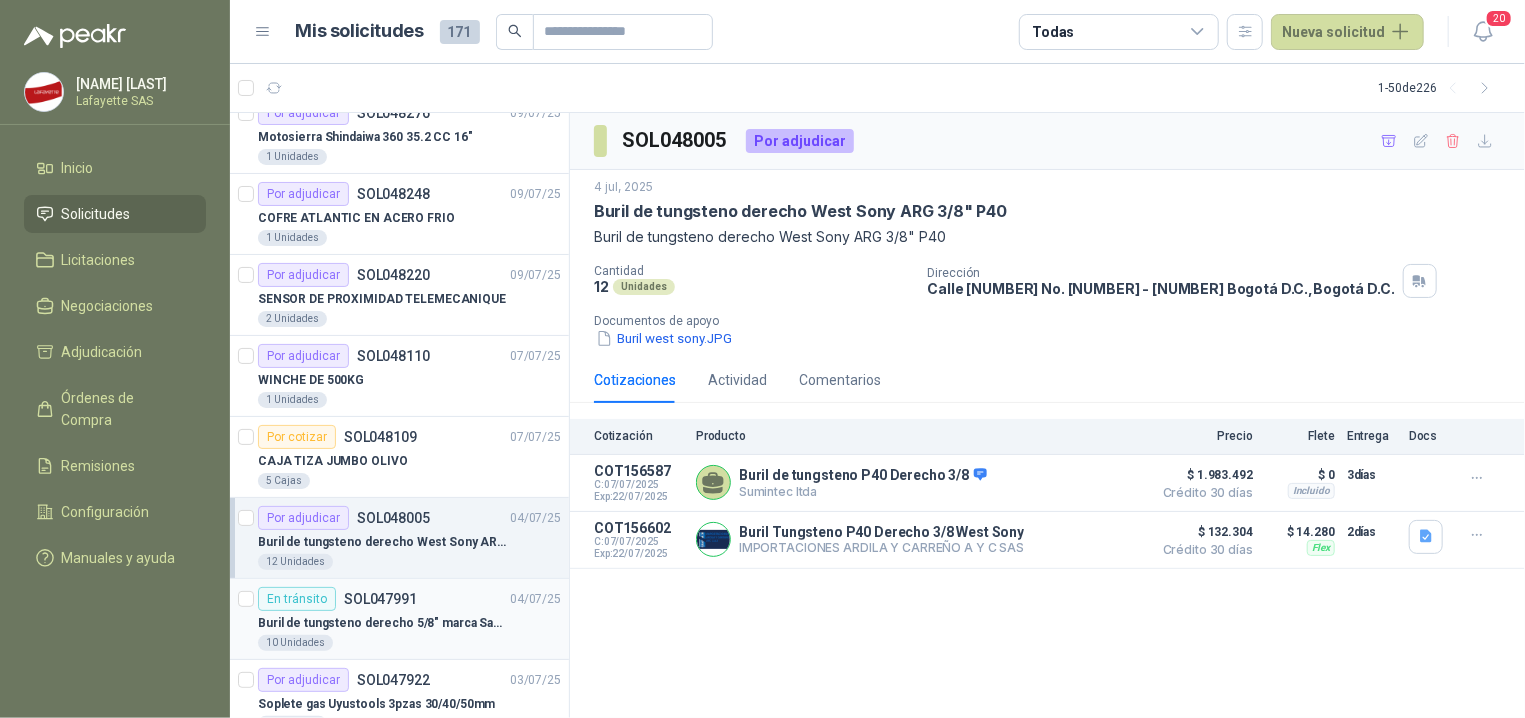 scroll, scrollTop: 201, scrollLeft: 0, axis: vertical 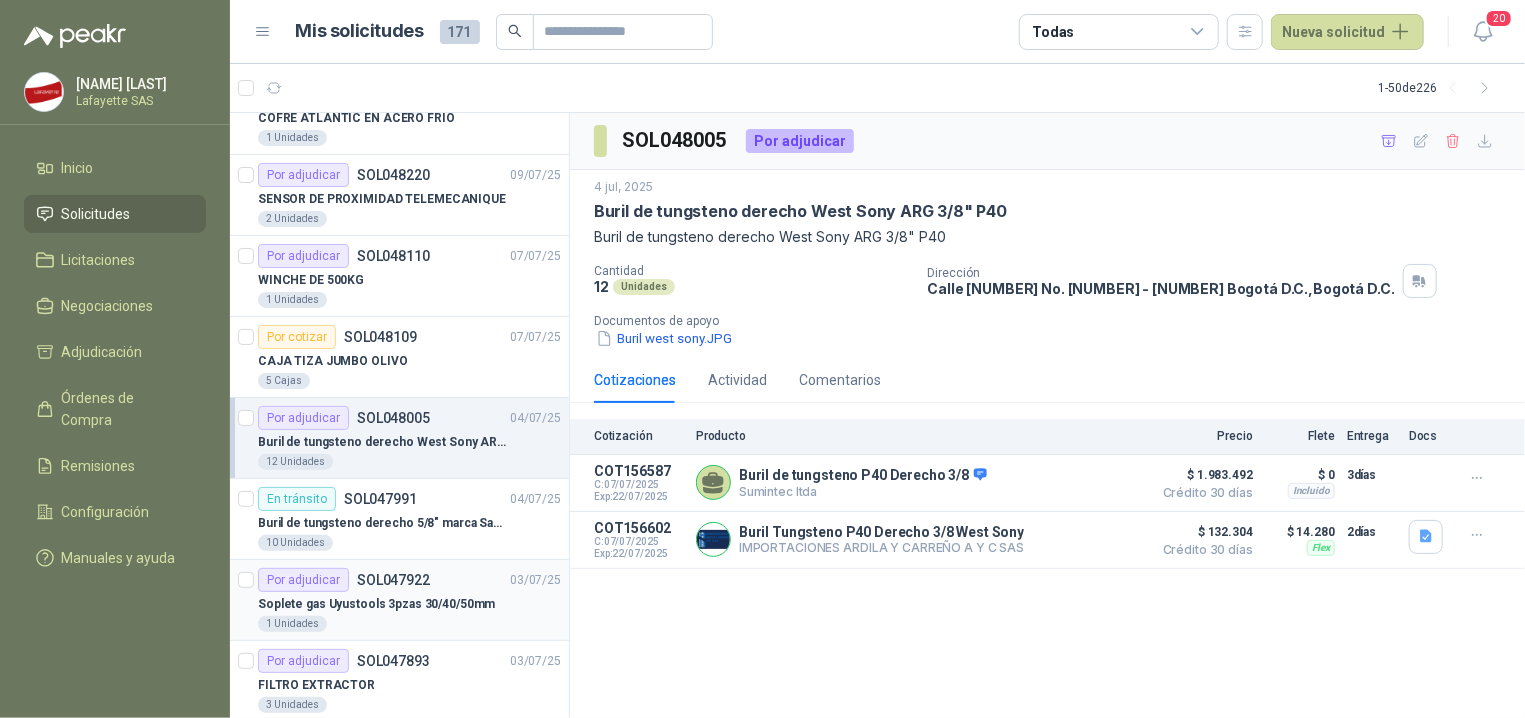 click on "Soplete gas Uyustools 3pzas 30/40/50mm" at bounding box center [376, 604] 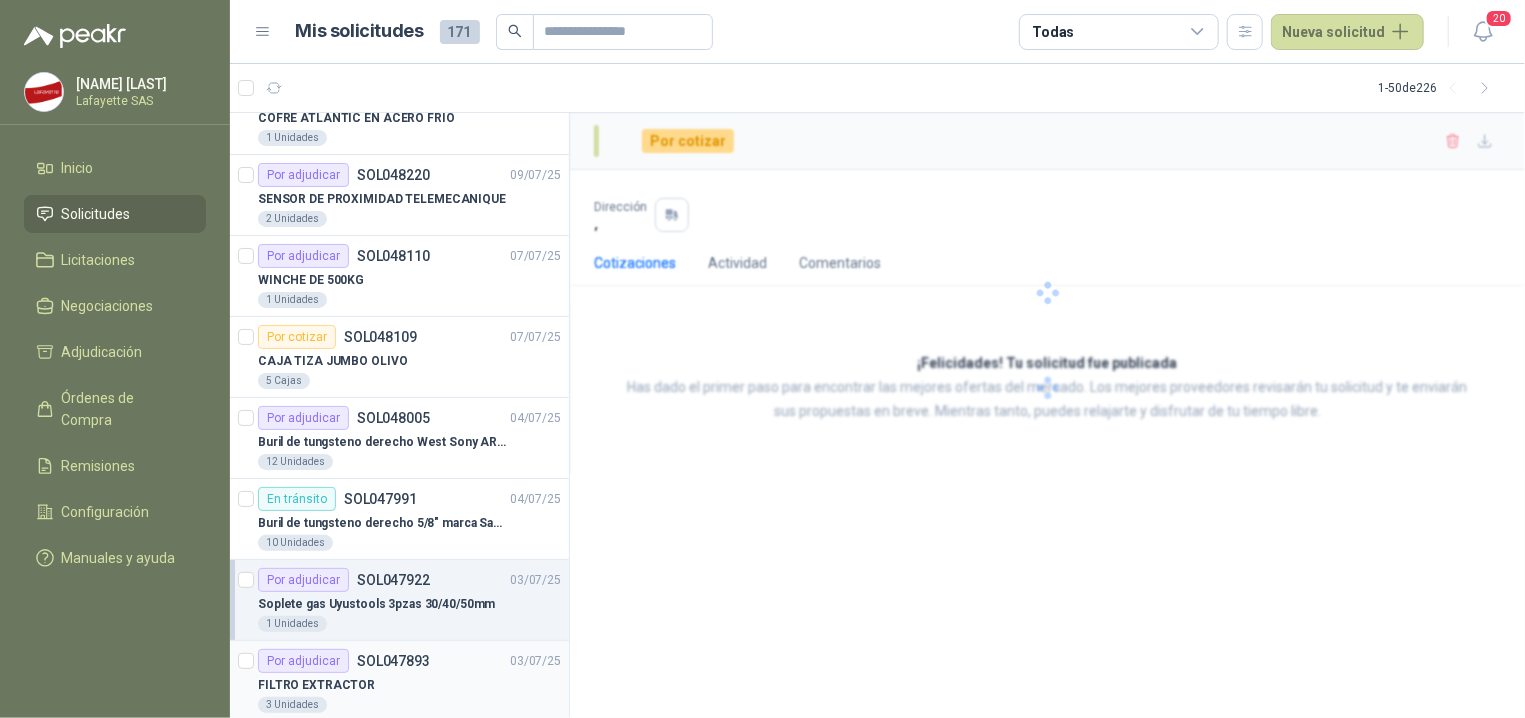 scroll, scrollTop: 201, scrollLeft: 0, axis: vertical 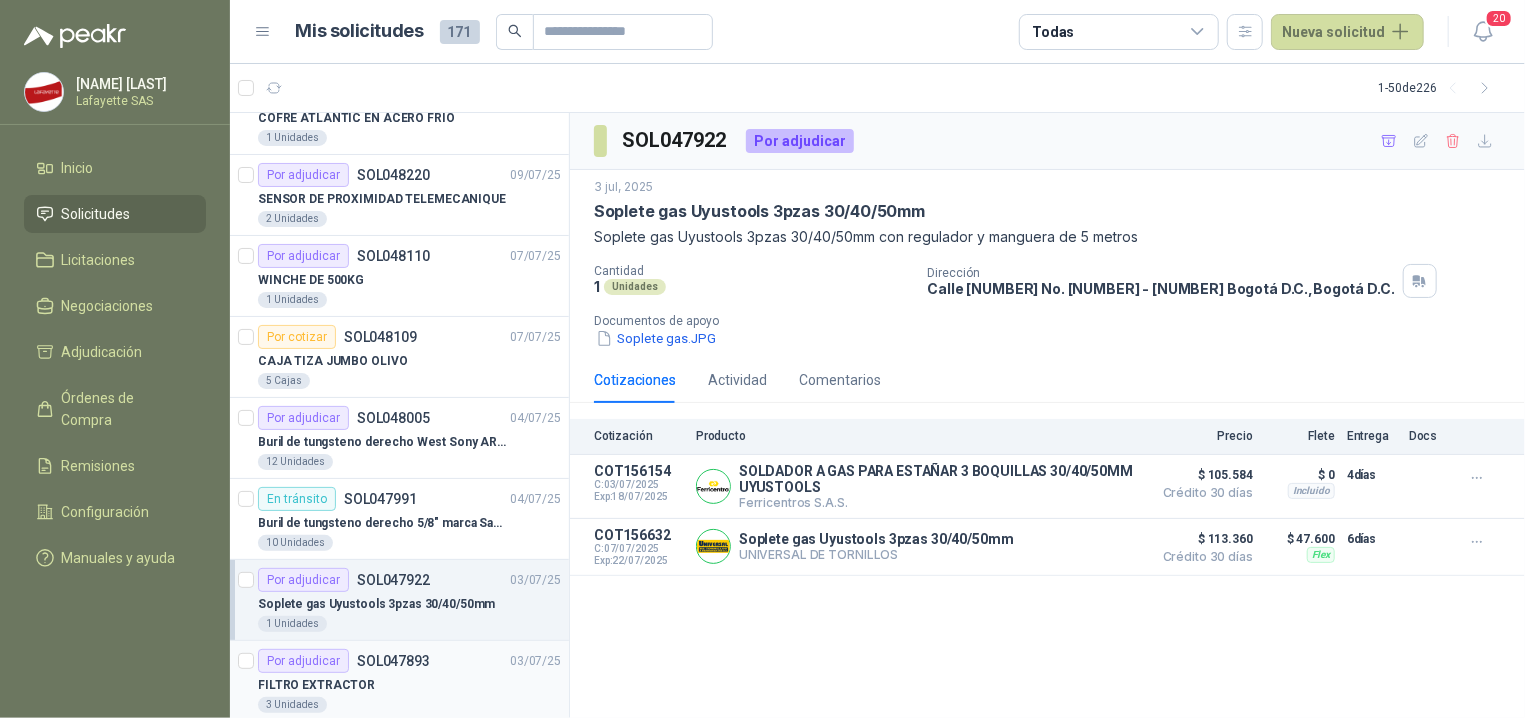 click on "SOL047893" at bounding box center [393, 661] 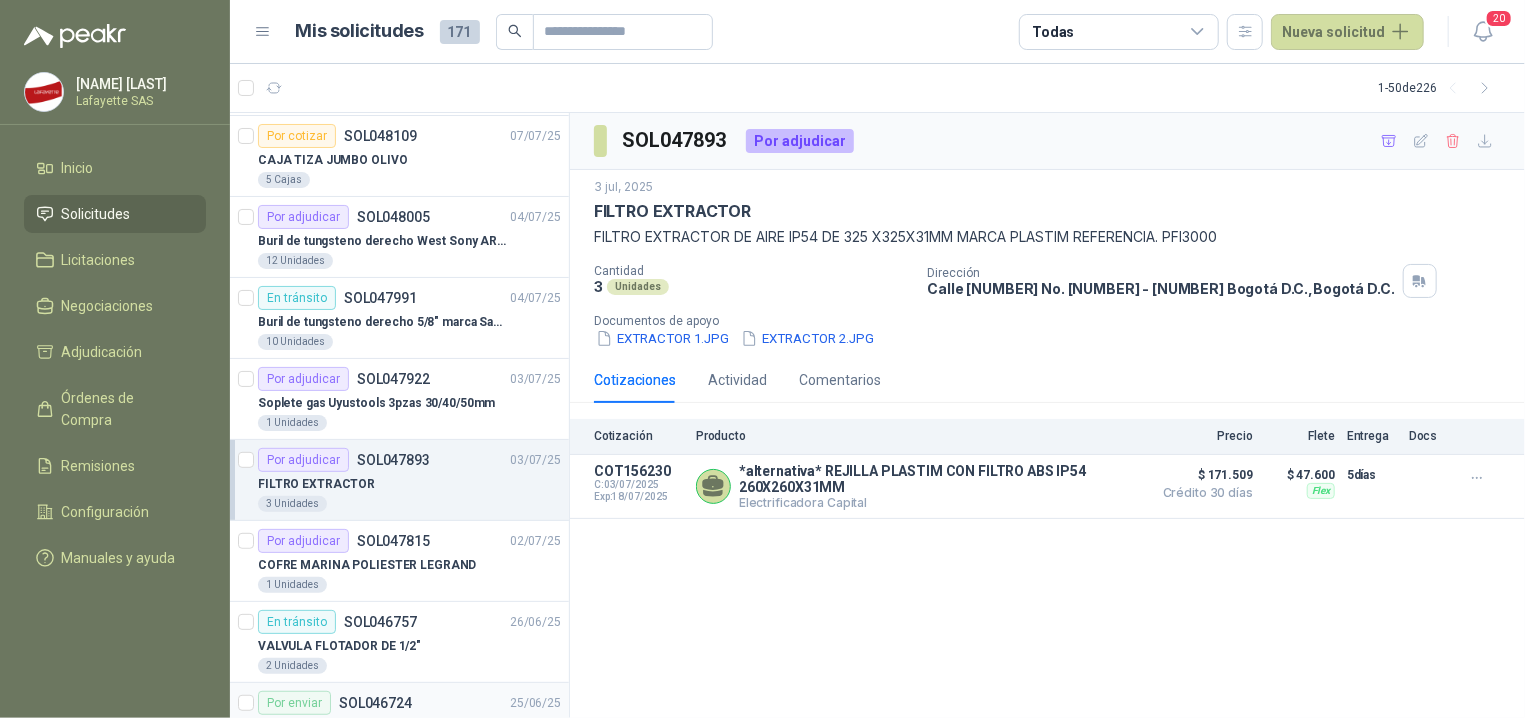 scroll, scrollTop: 503, scrollLeft: 0, axis: vertical 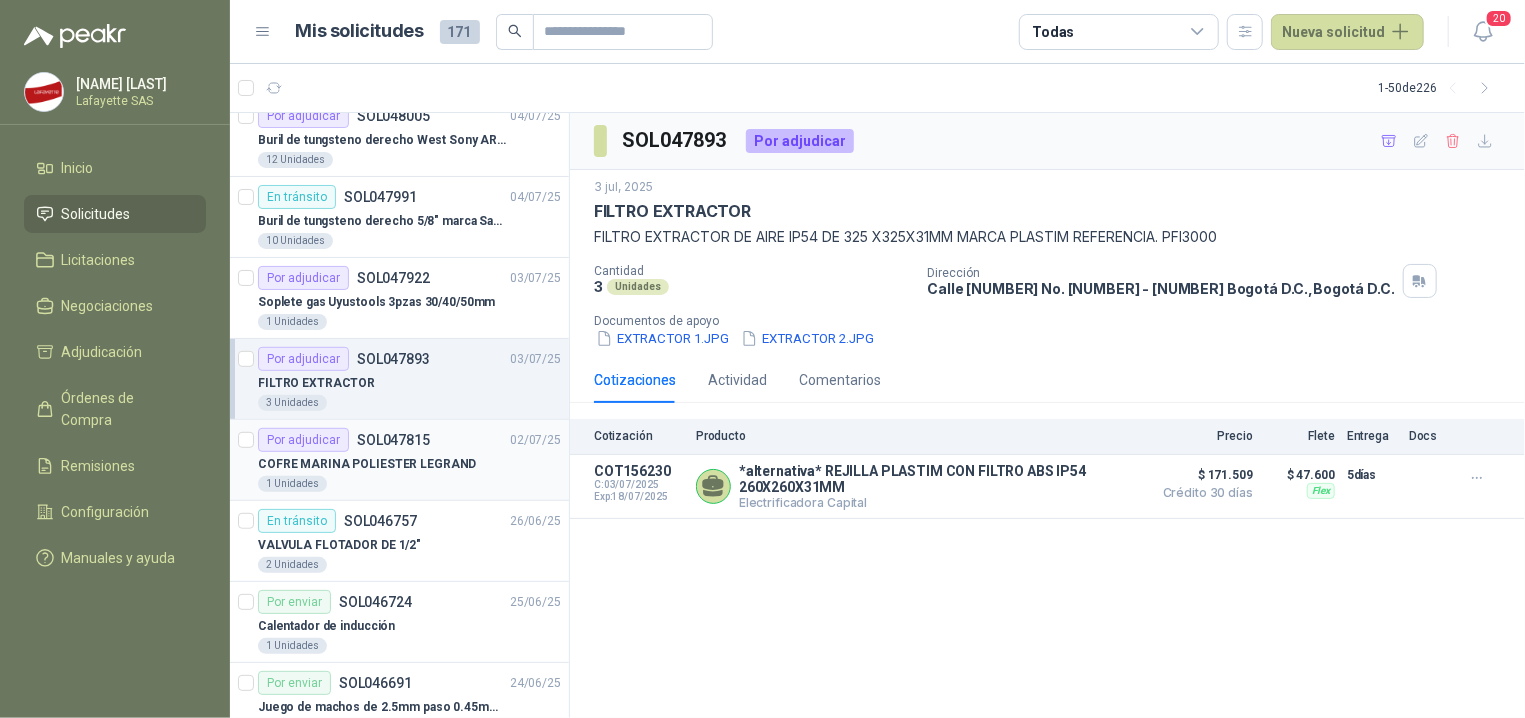 click on "COFRE MARINA POLIESTER LEGRAND" at bounding box center [367, 464] 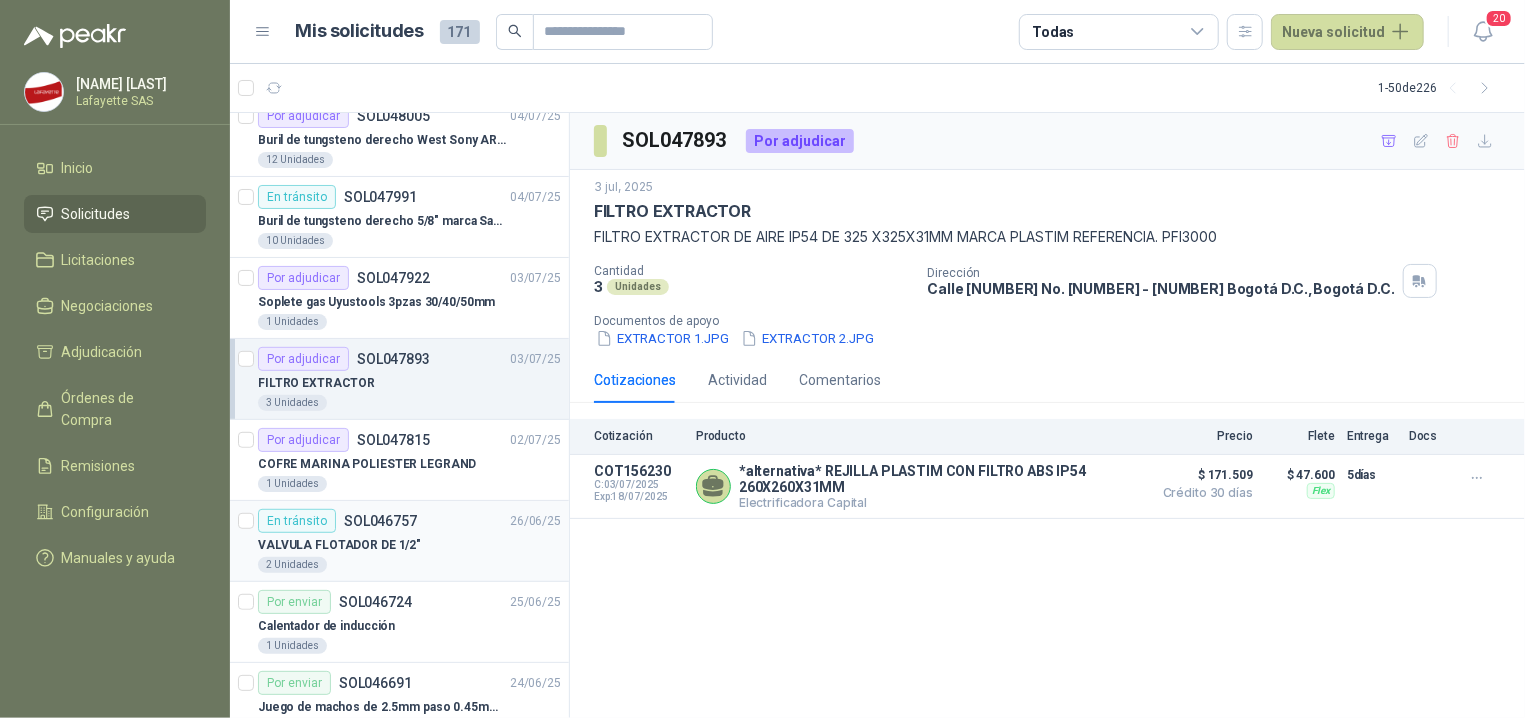 scroll, scrollTop: 503, scrollLeft: 0, axis: vertical 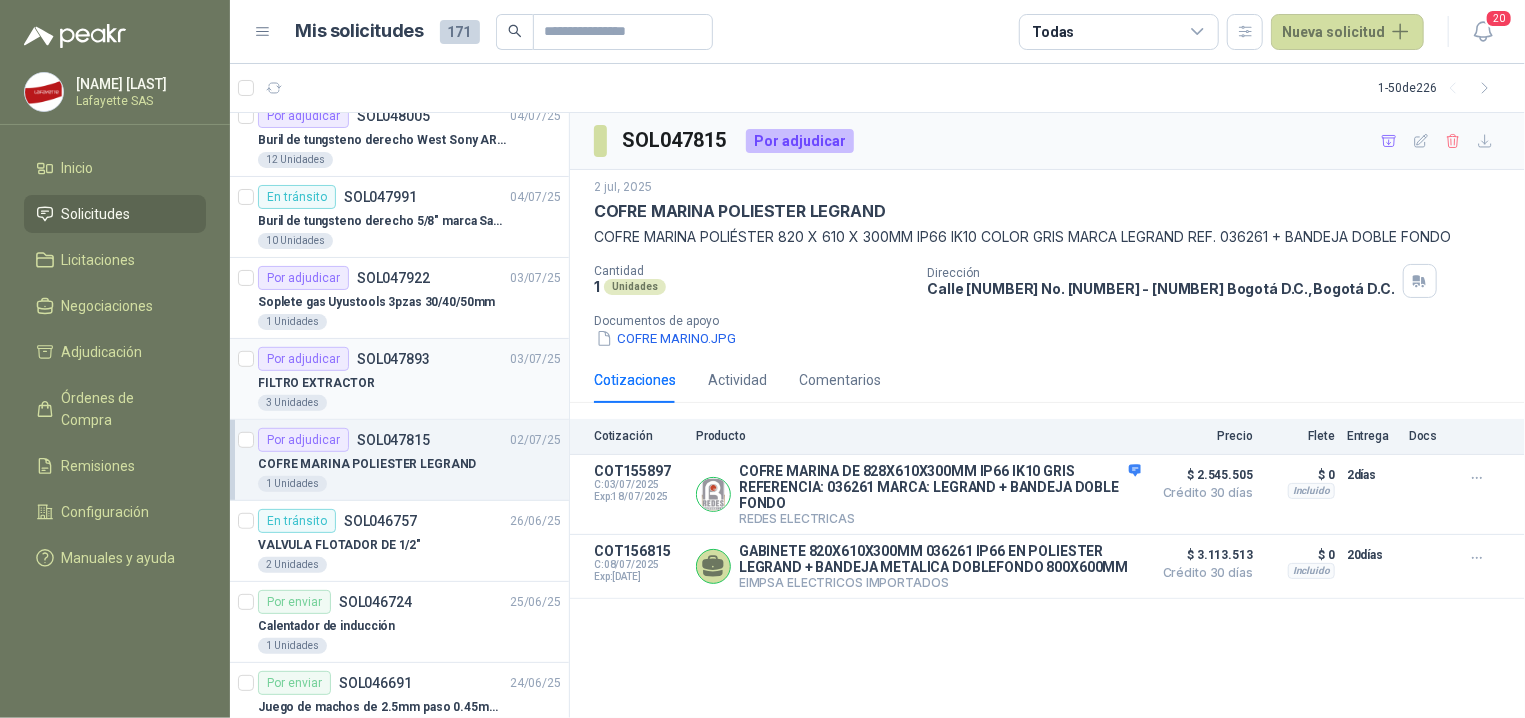 click on "Por adjudicar SOL047893 [DATE] FILTRO EXTRACTOR 3 Unidades" at bounding box center [399, 379] 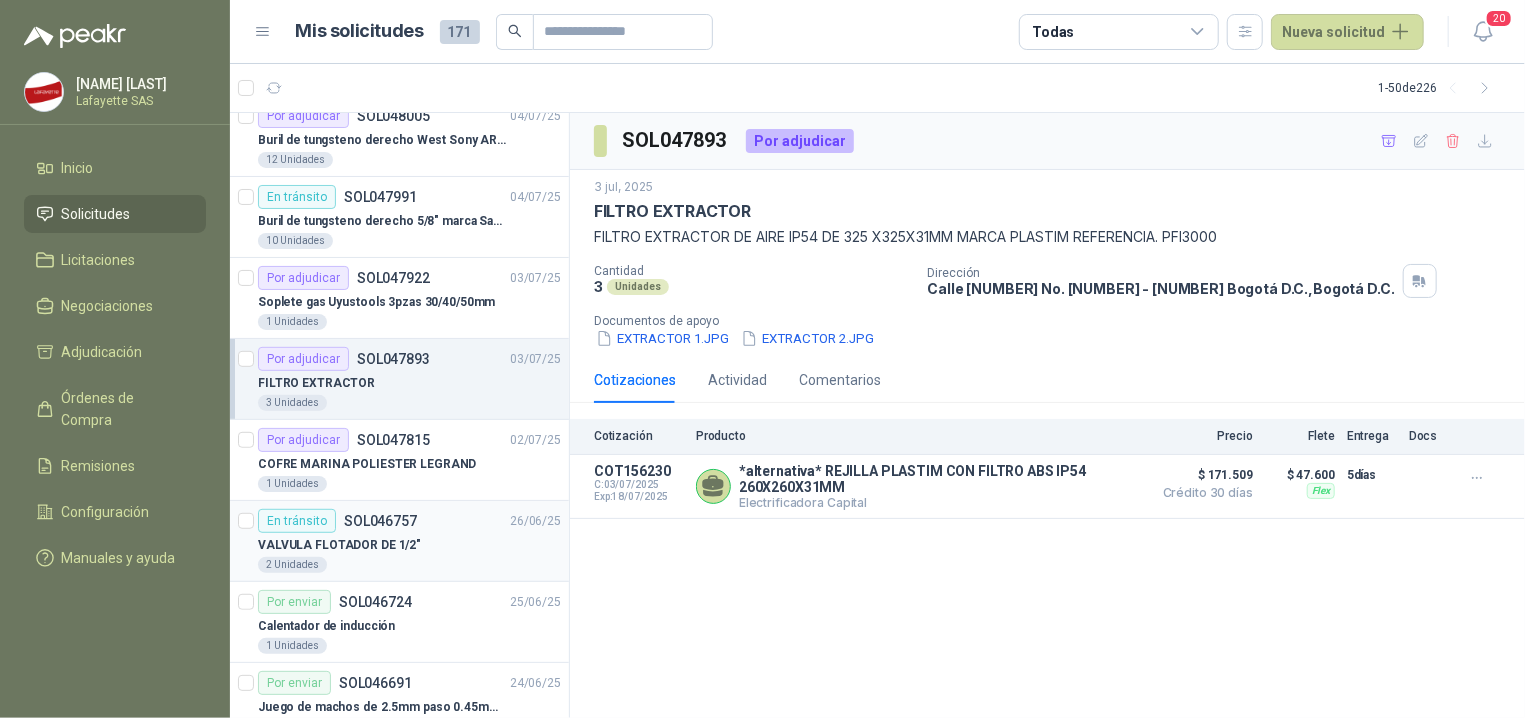 click on "En tránsito SOL046757 [DATE] VALVULA FLOTADOR DE 1/2" 2 Unidades" at bounding box center (399, 541) 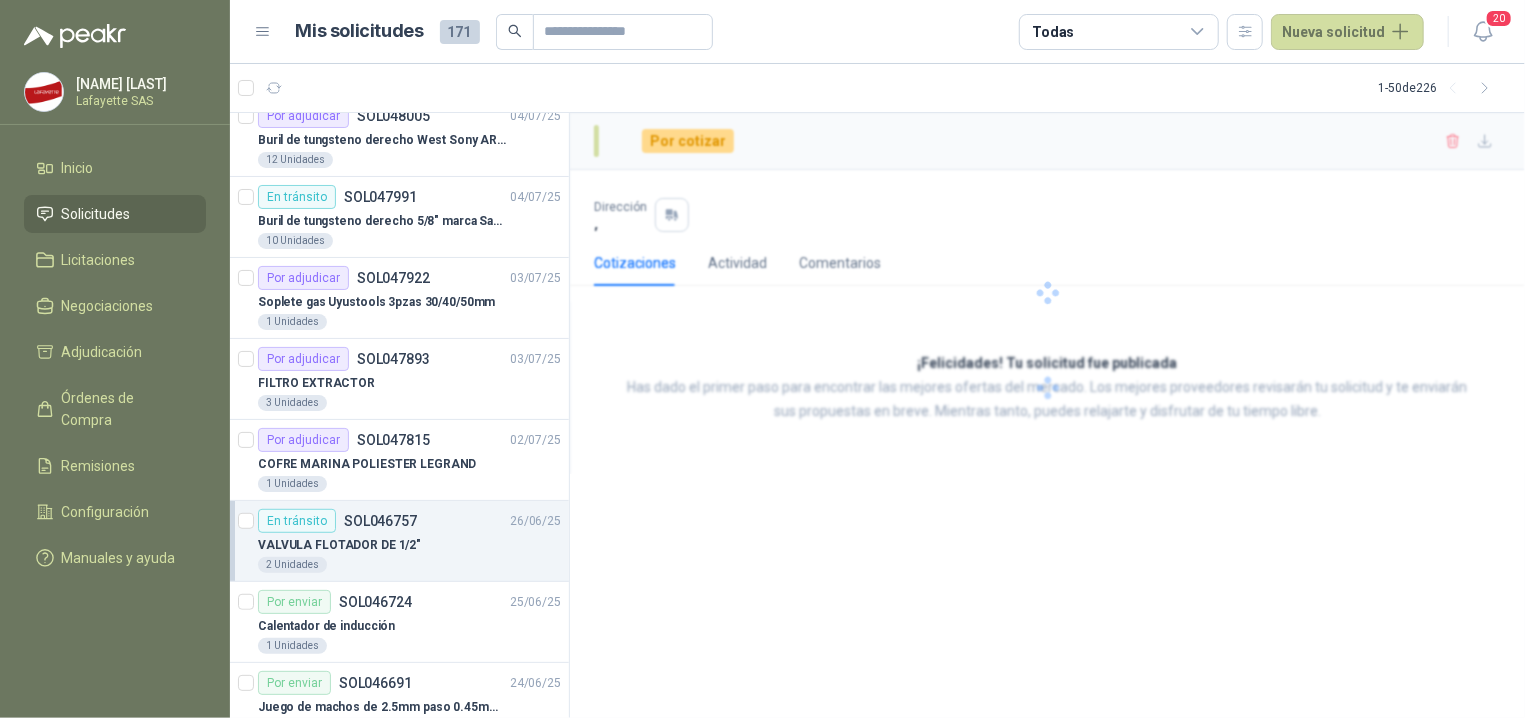 scroll, scrollTop: 503, scrollLeft: 0, axis: vertical 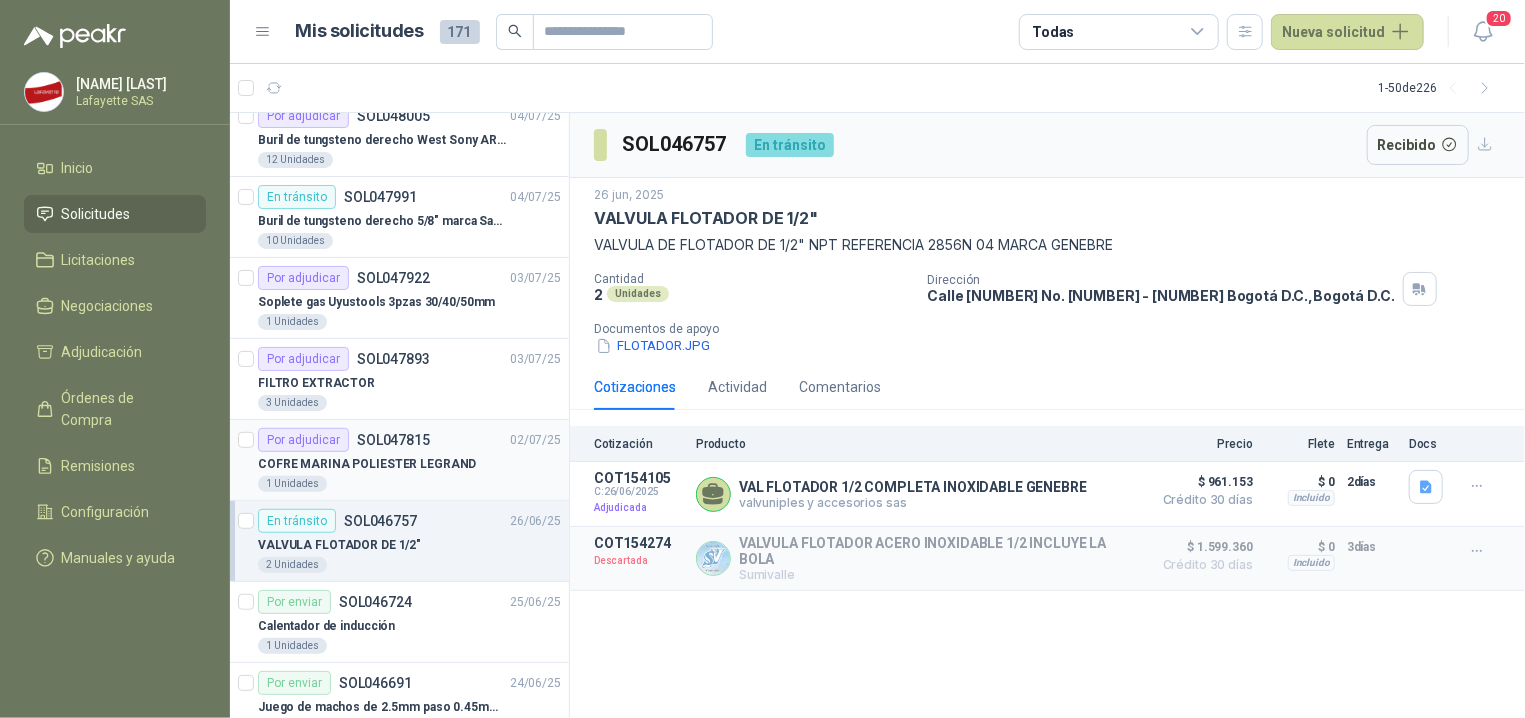 click on "COFRE MARINA POLIESTER LEGRAND" at bounding box center (367, 464) 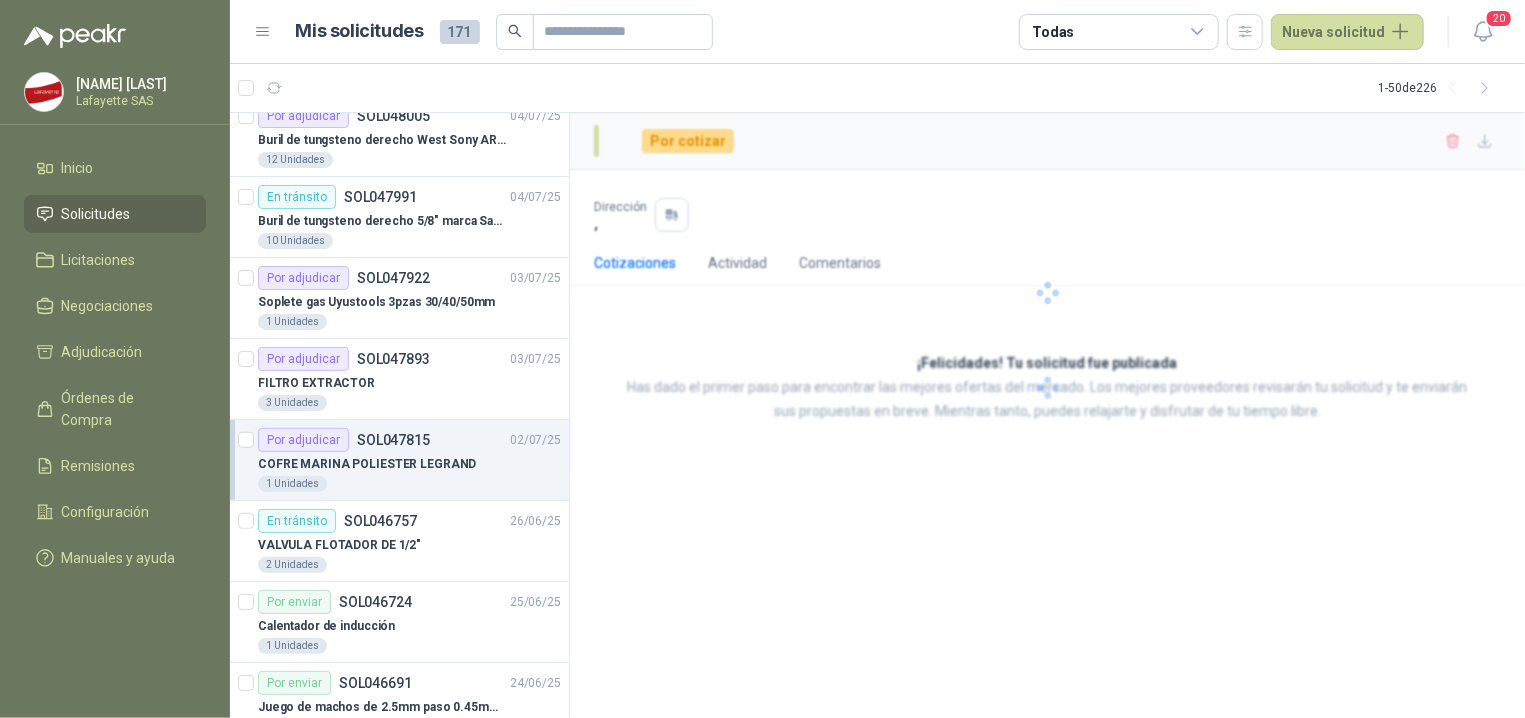 scroll, scrollTop: 503, scrollLeft: 0, axis: vertical 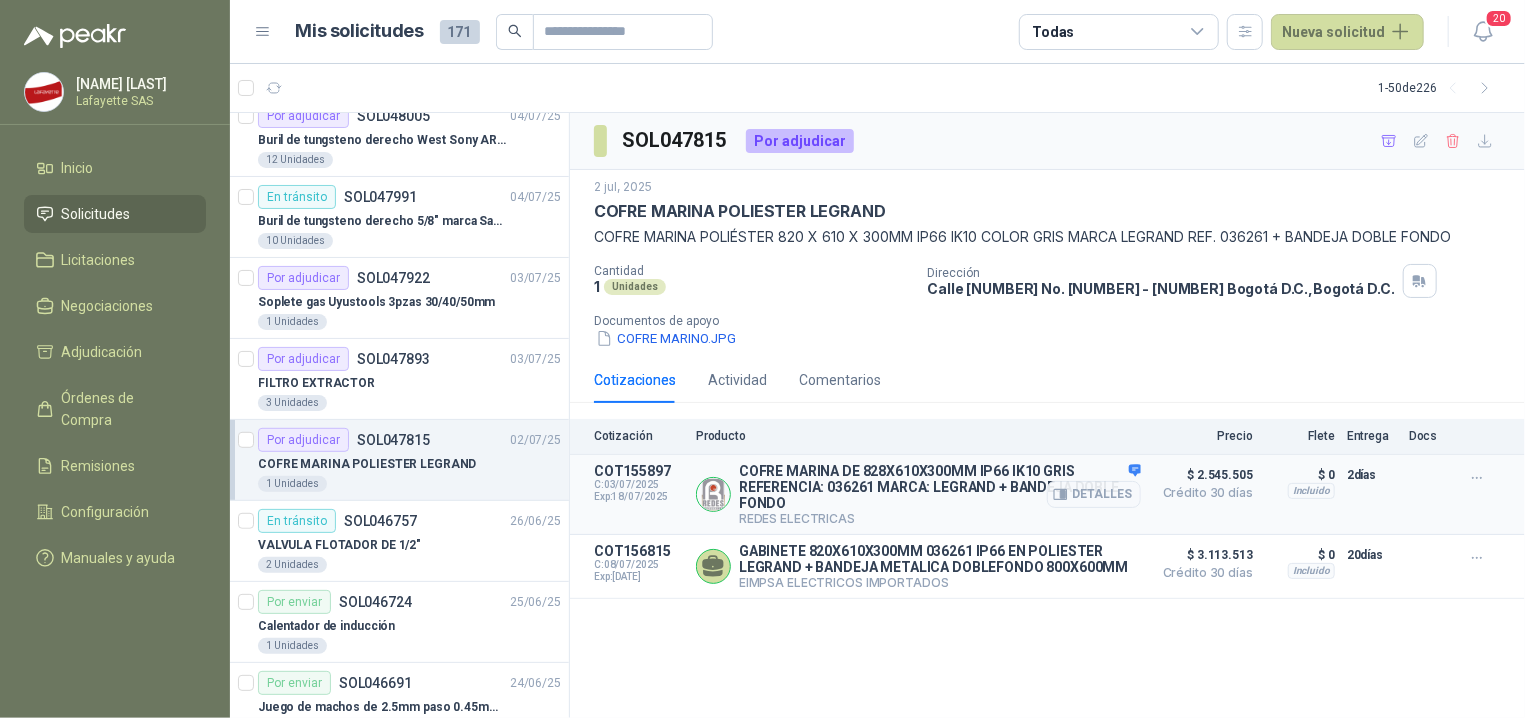 click on "Detalles" at bounding box center [1094, 494] 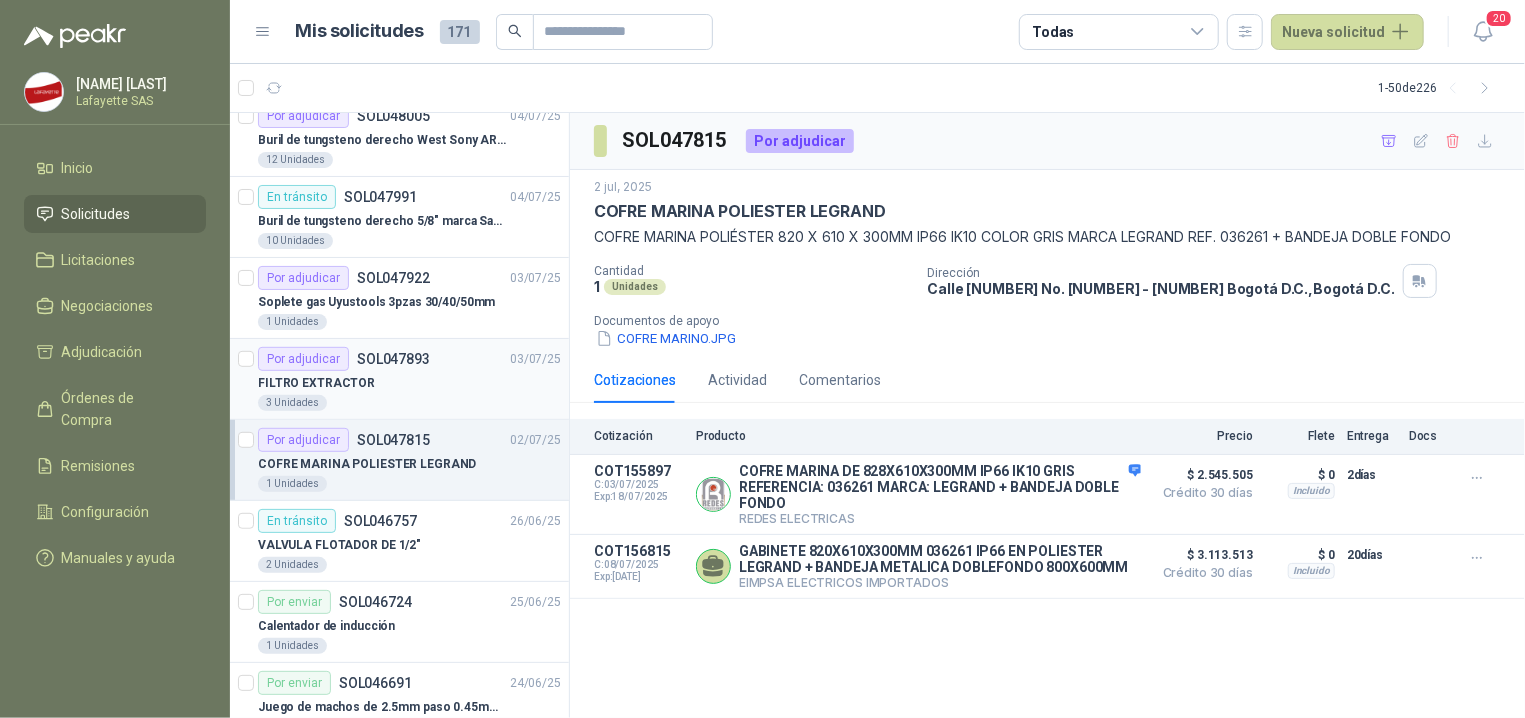 click on "FILTRO EXTRACTOR" at bounding box center [316, 383] 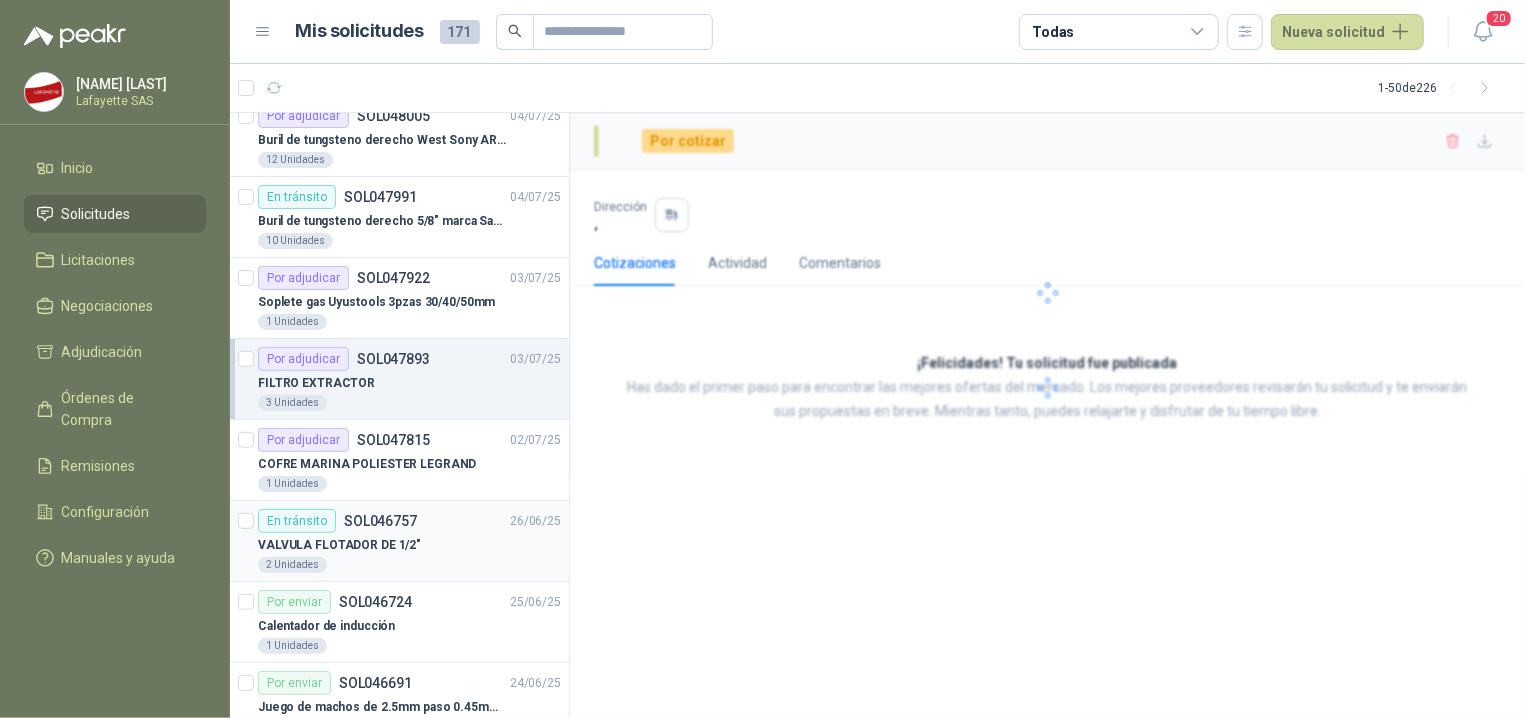 scroll, scrollTop: 503, scrollLeft: 0, axis: vertical 